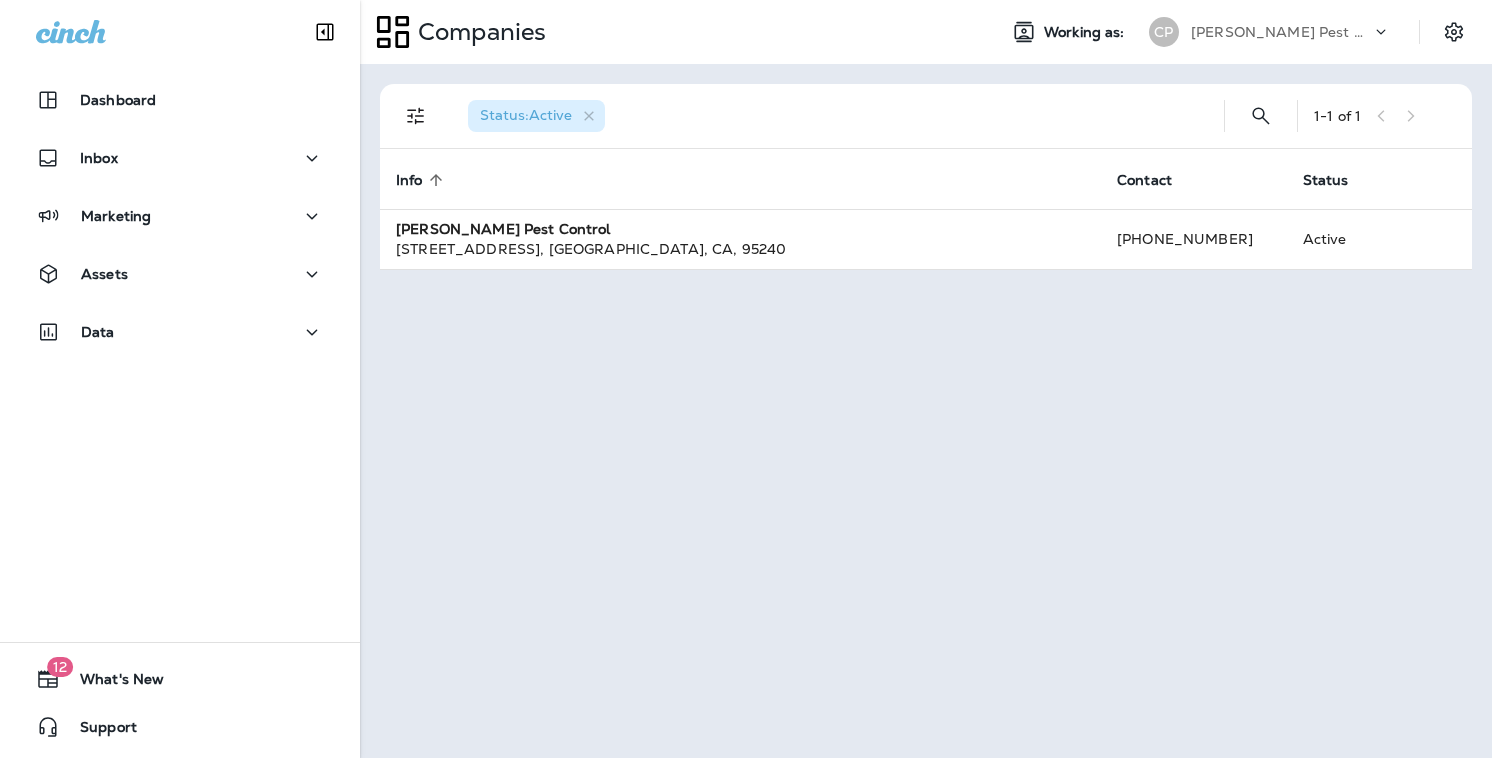 scroll, scrollTop: 0, scrollLeft: 0, axis: both 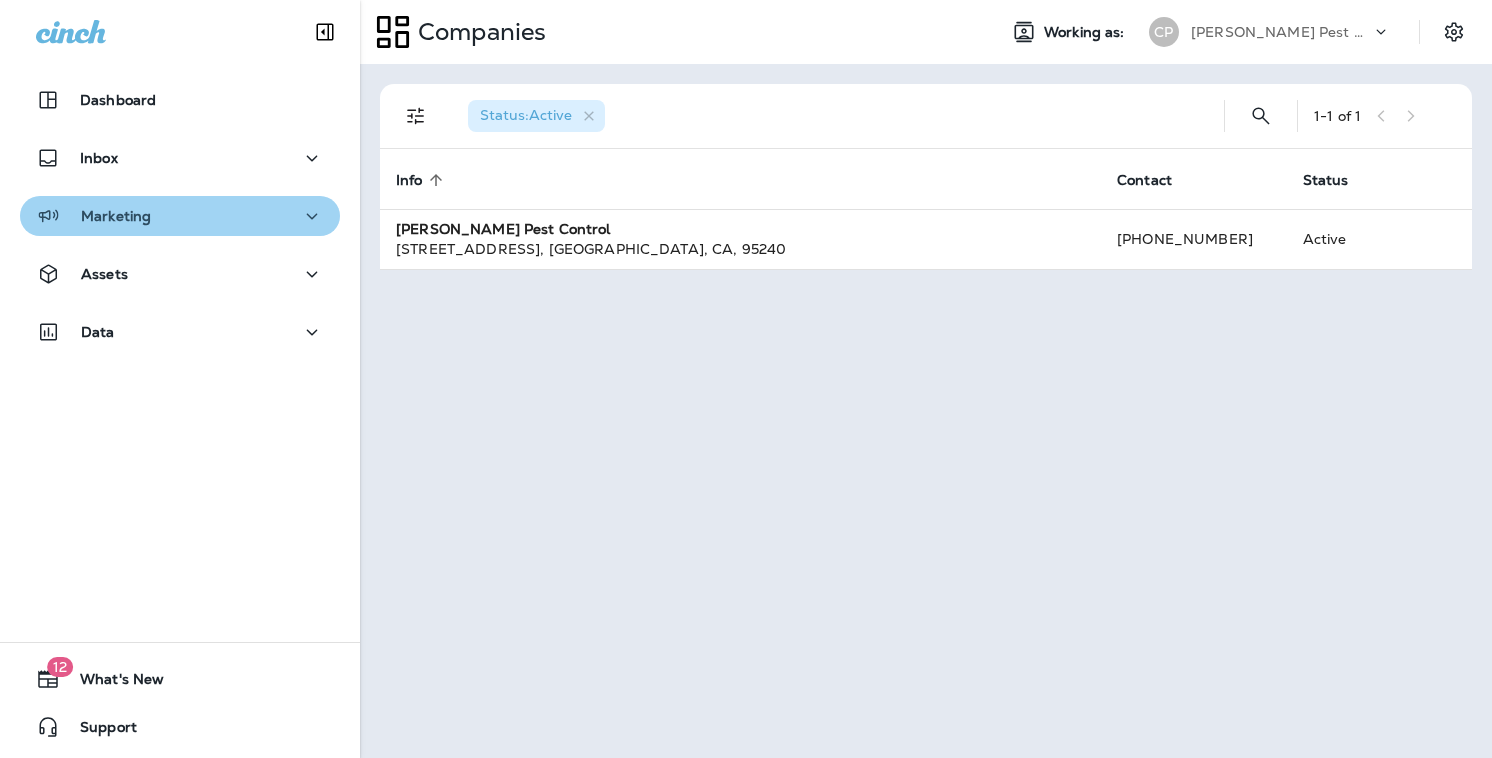 click 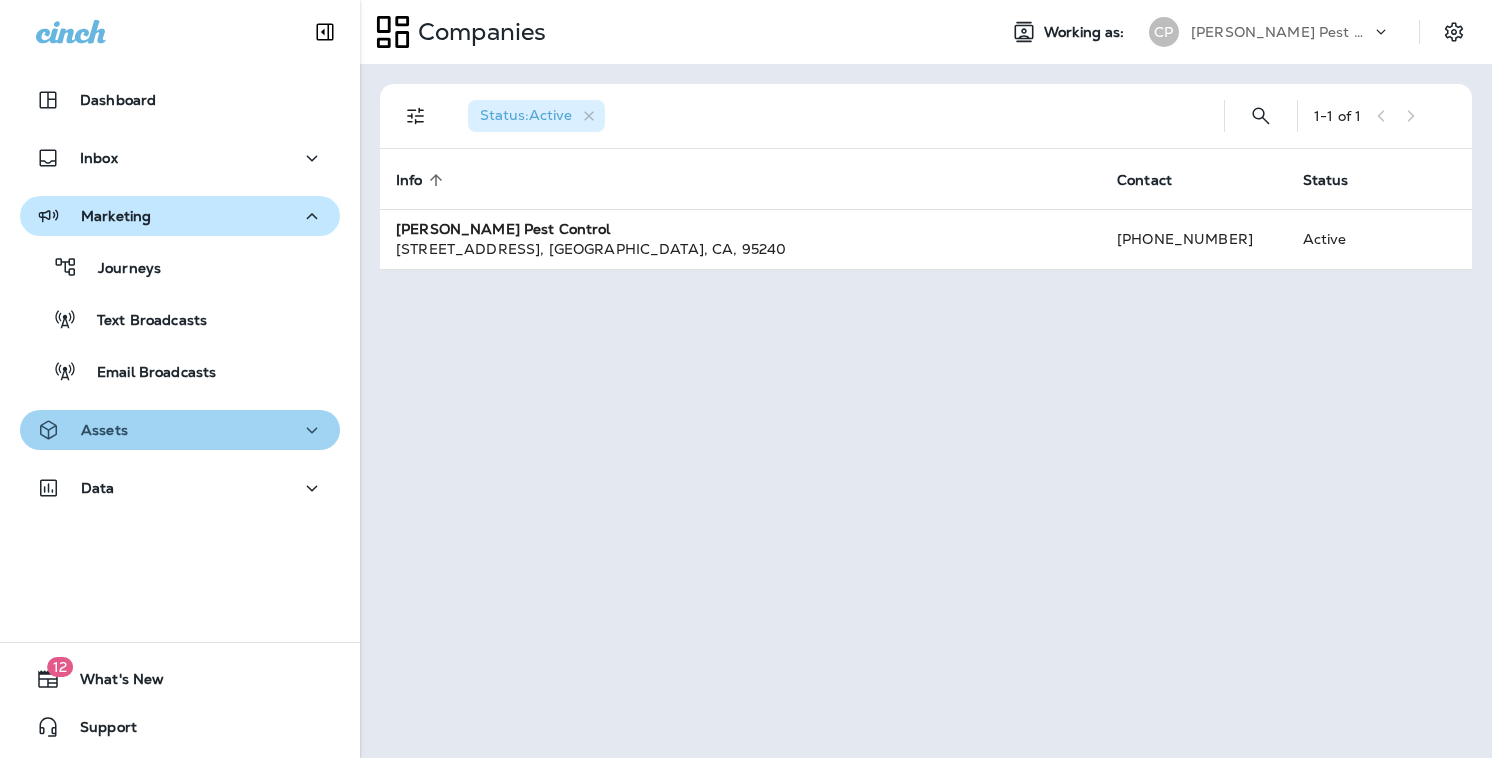 click 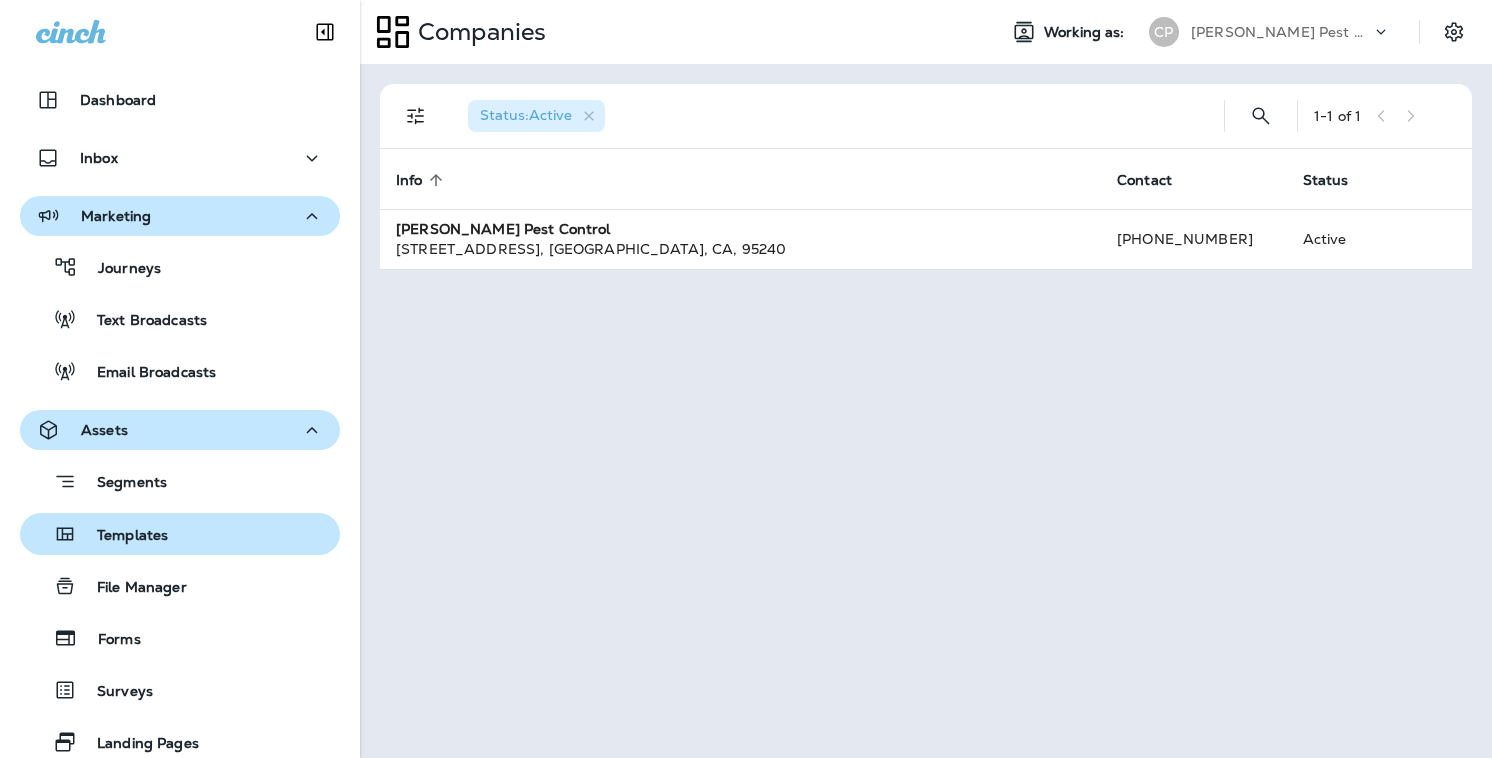 click on "Templates" at bounding box center [122, 536] 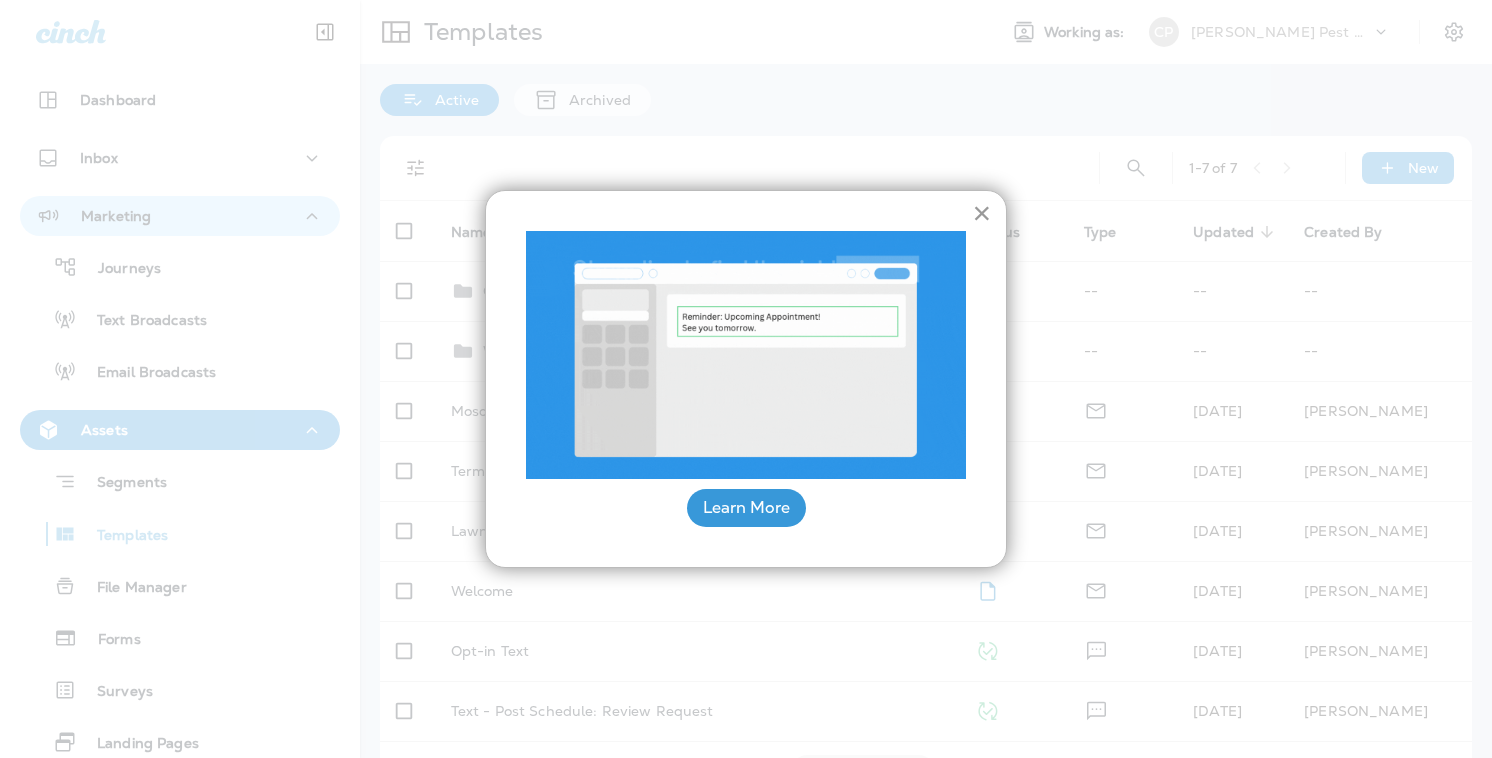 click on "×" at bounding box center (982, 213) 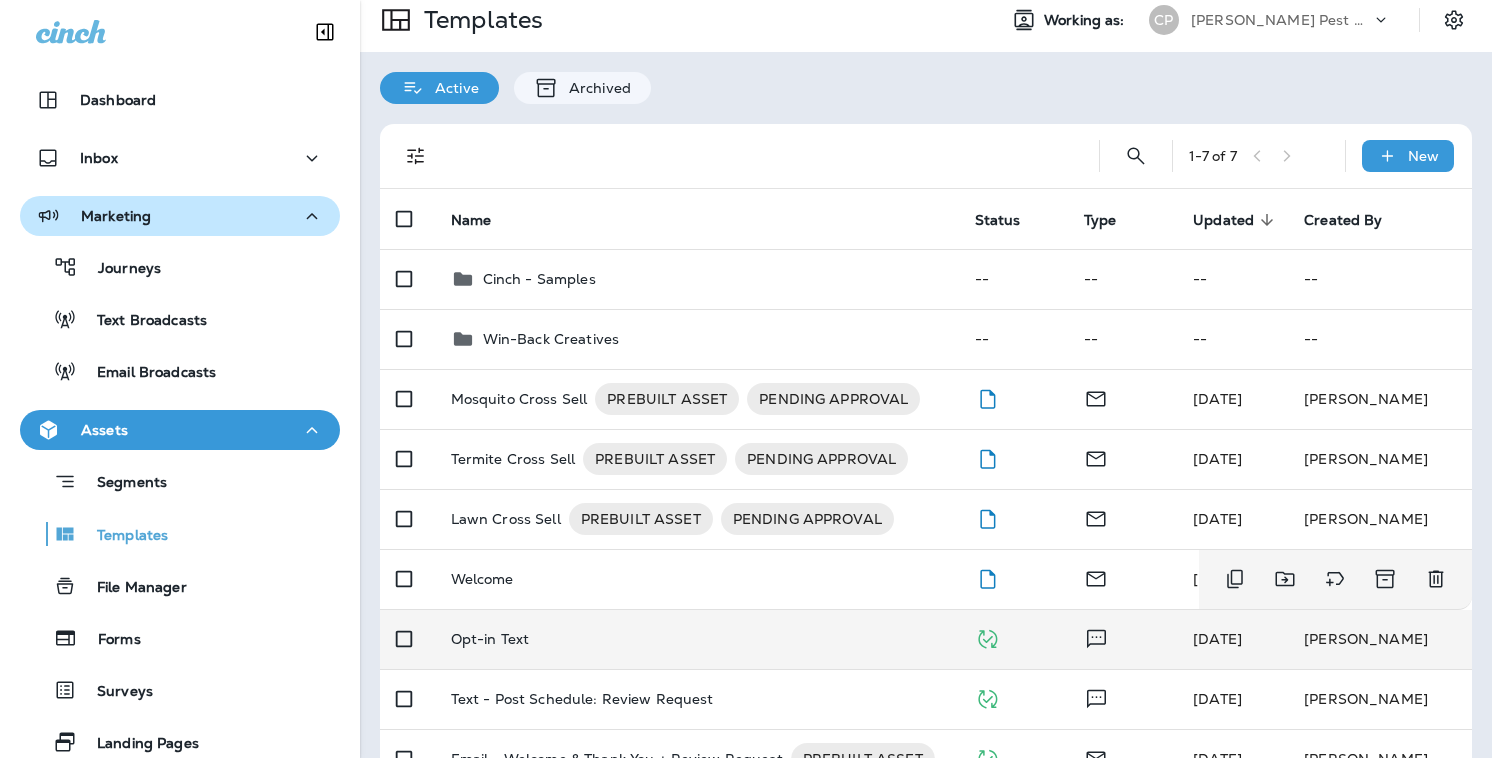 scroll, scrollTop: 0, scrollLeft: 0, axis: both 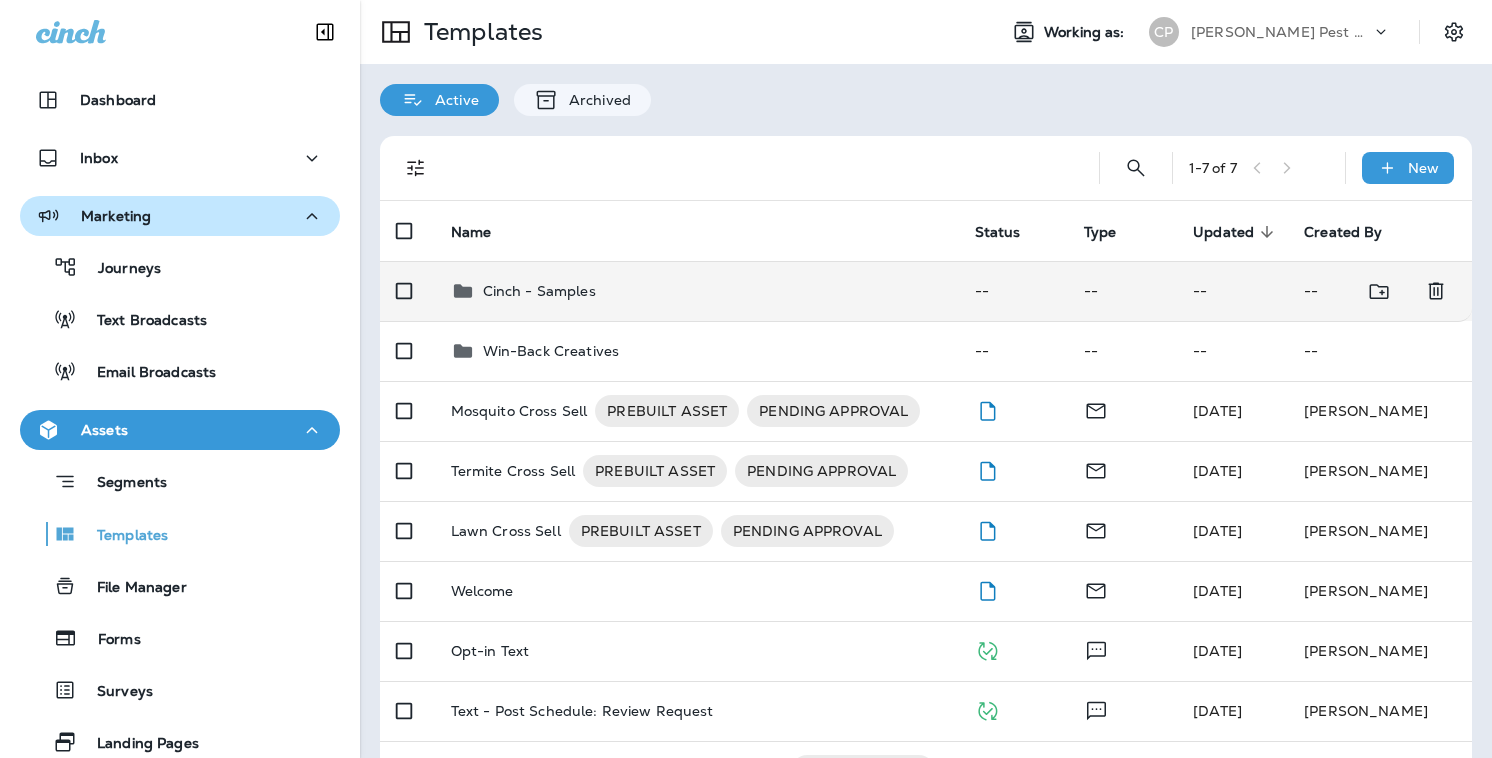 click on "Cinch - Samples" at bounding box center [539, 291] 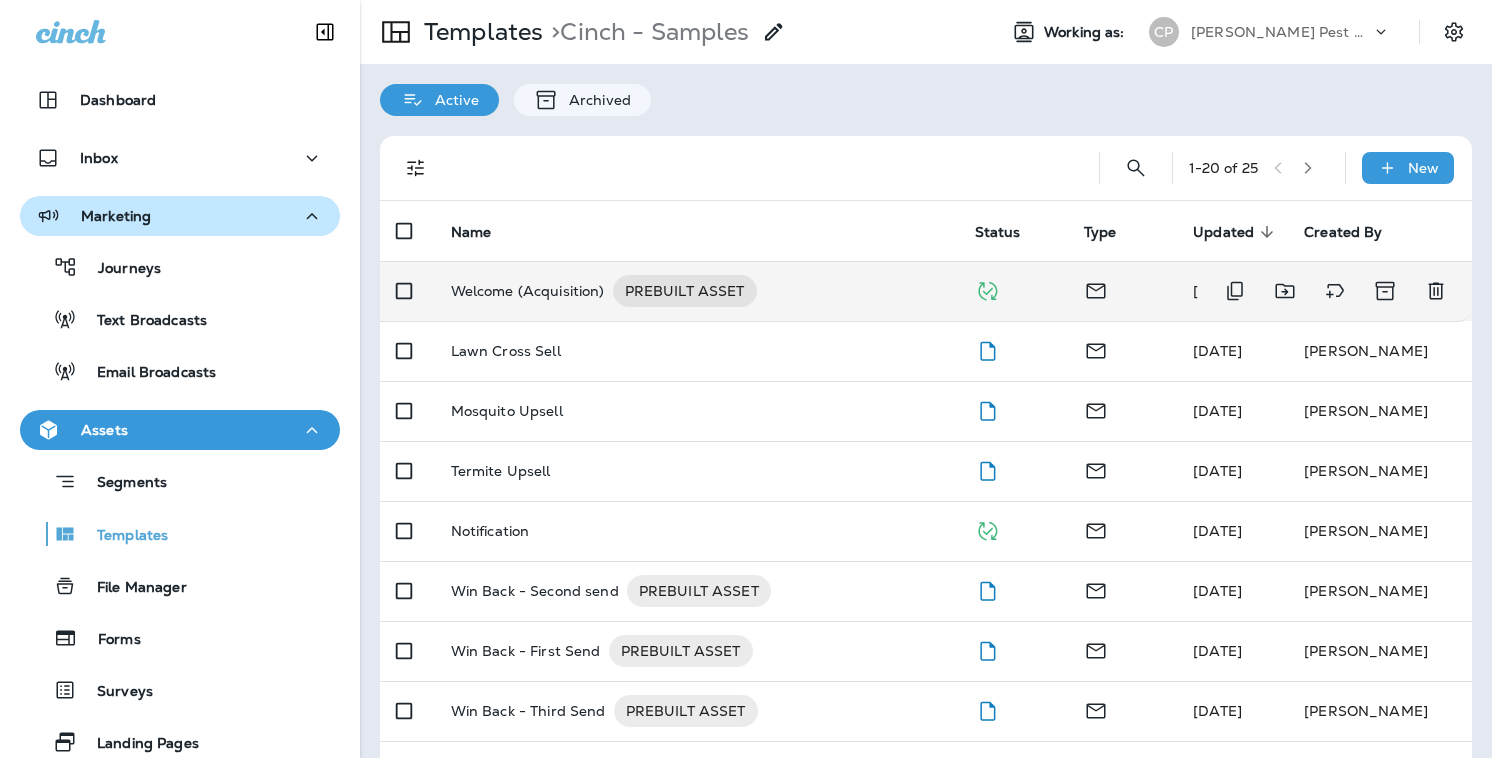 click on "Welcome (Acquisition)" at bounding box center [528, 291] 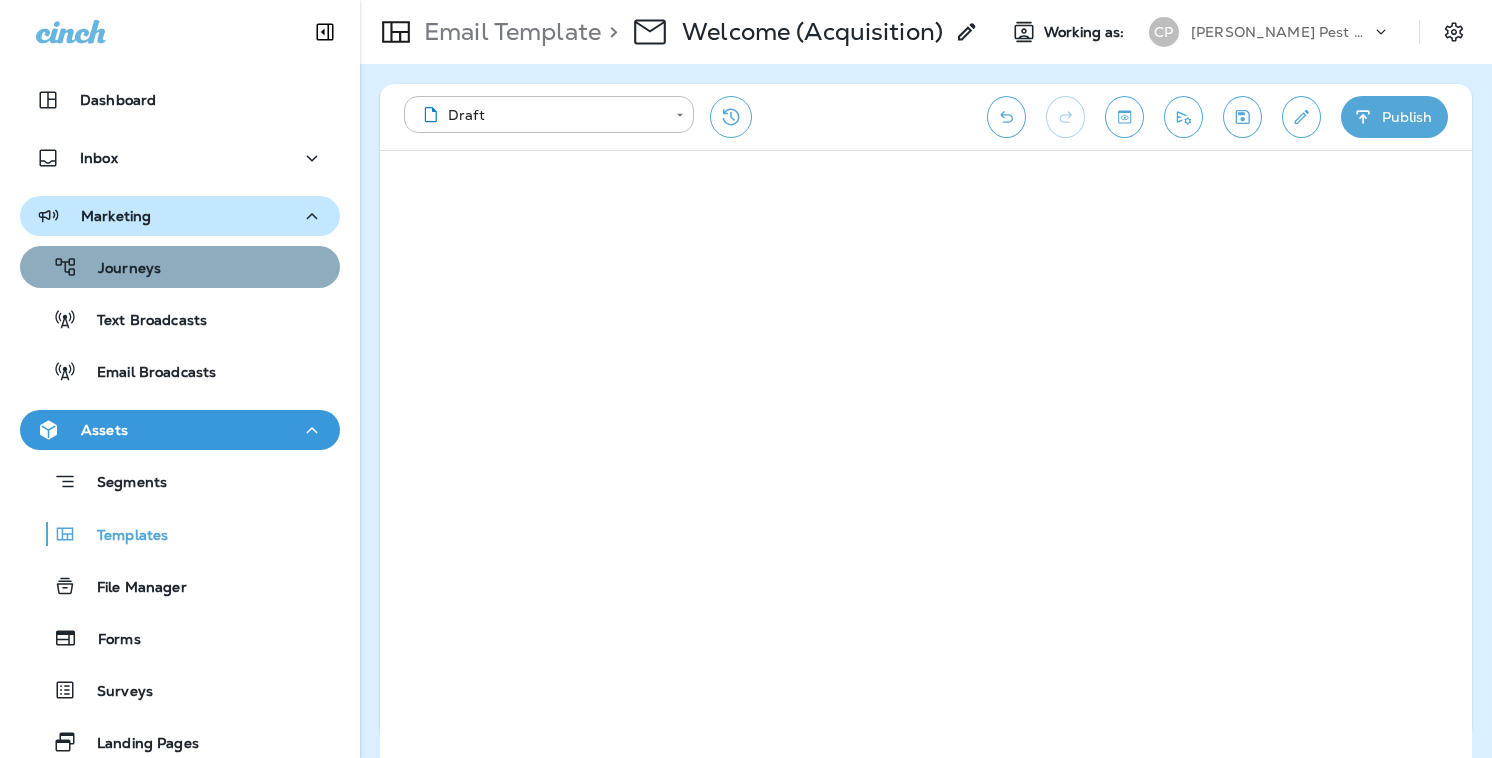click on "Journeys" at bounding box center [119, 269] 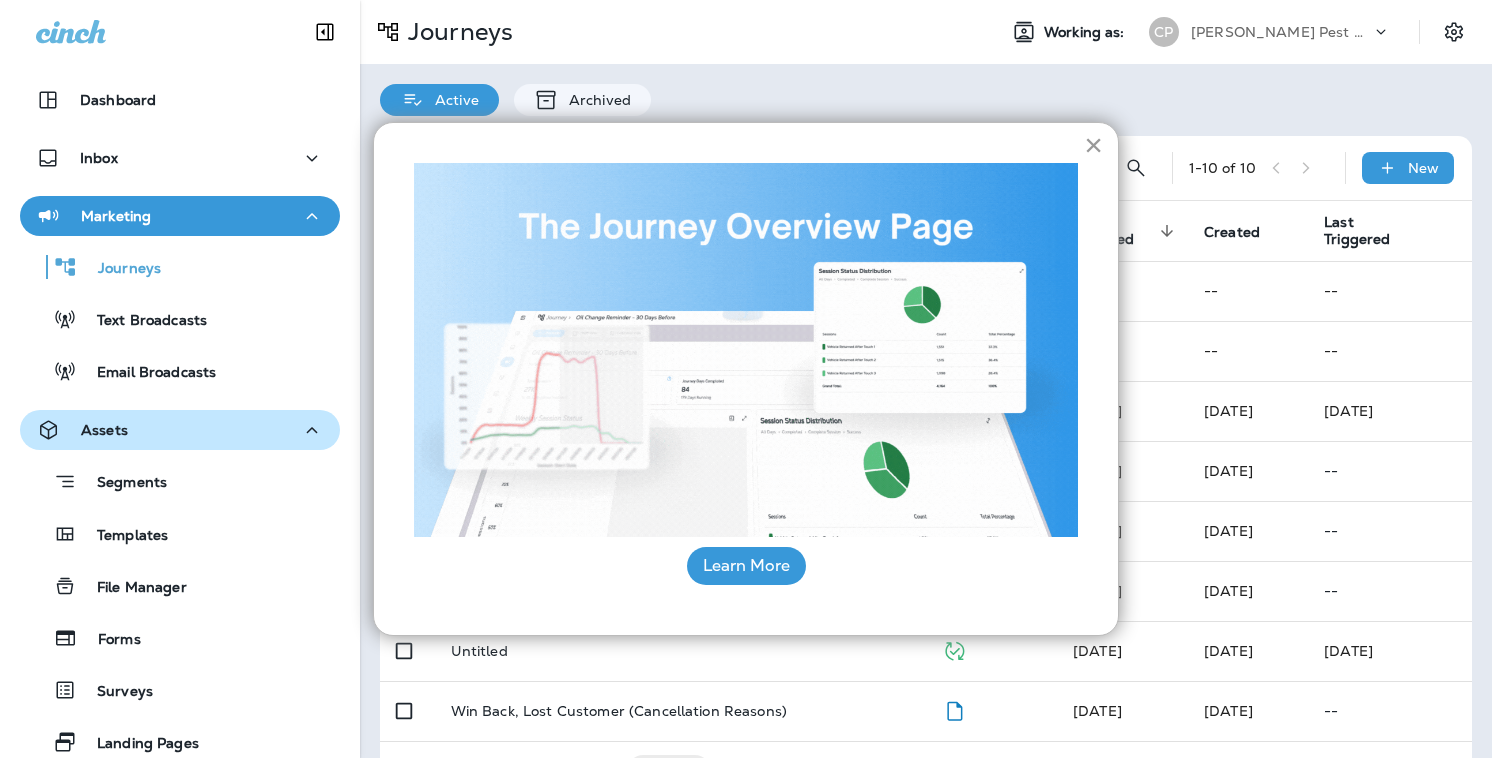 click on "×" at bounding box center [1093, 145] 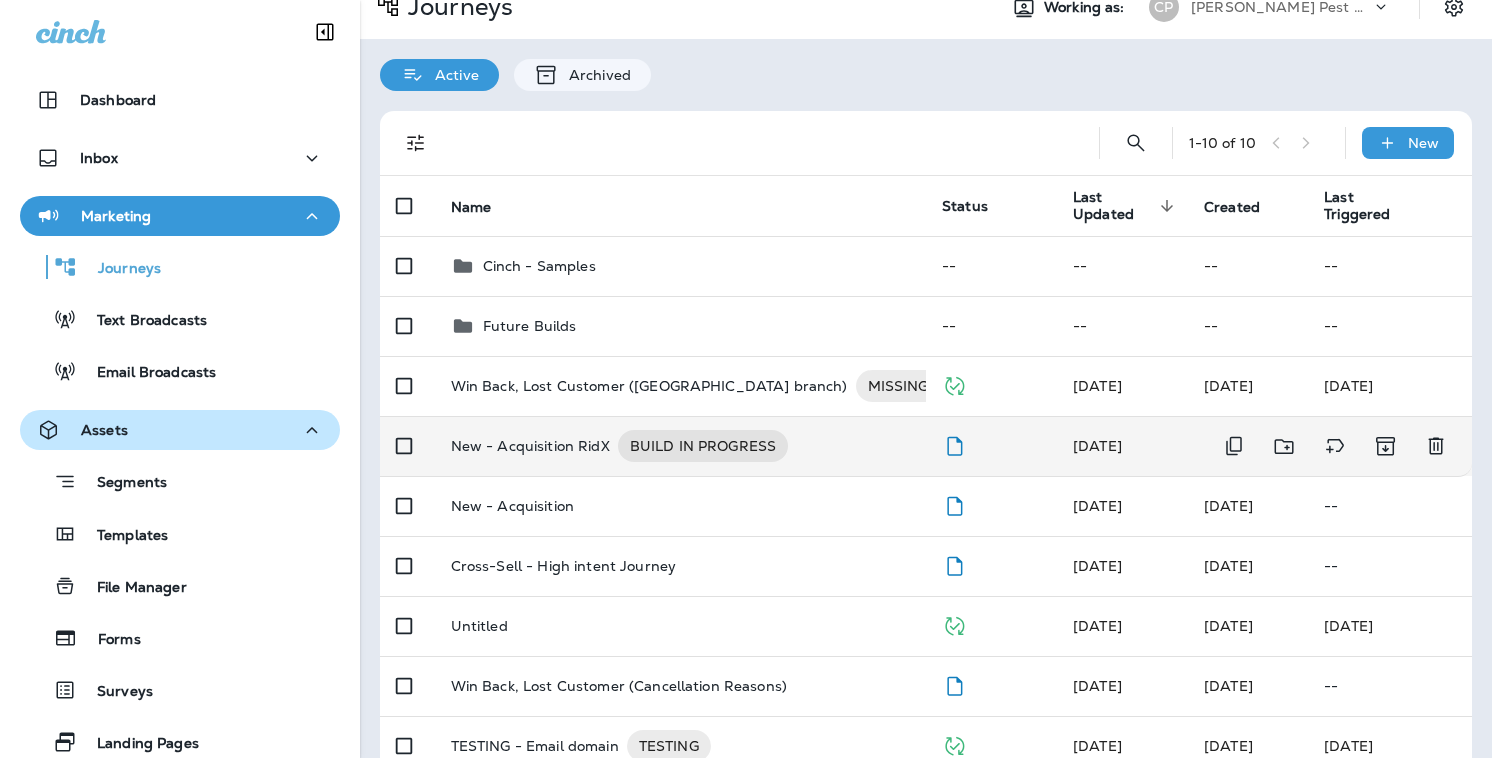 scroll, scrollTop: 27, scrollLeft: 0, axis: vertical 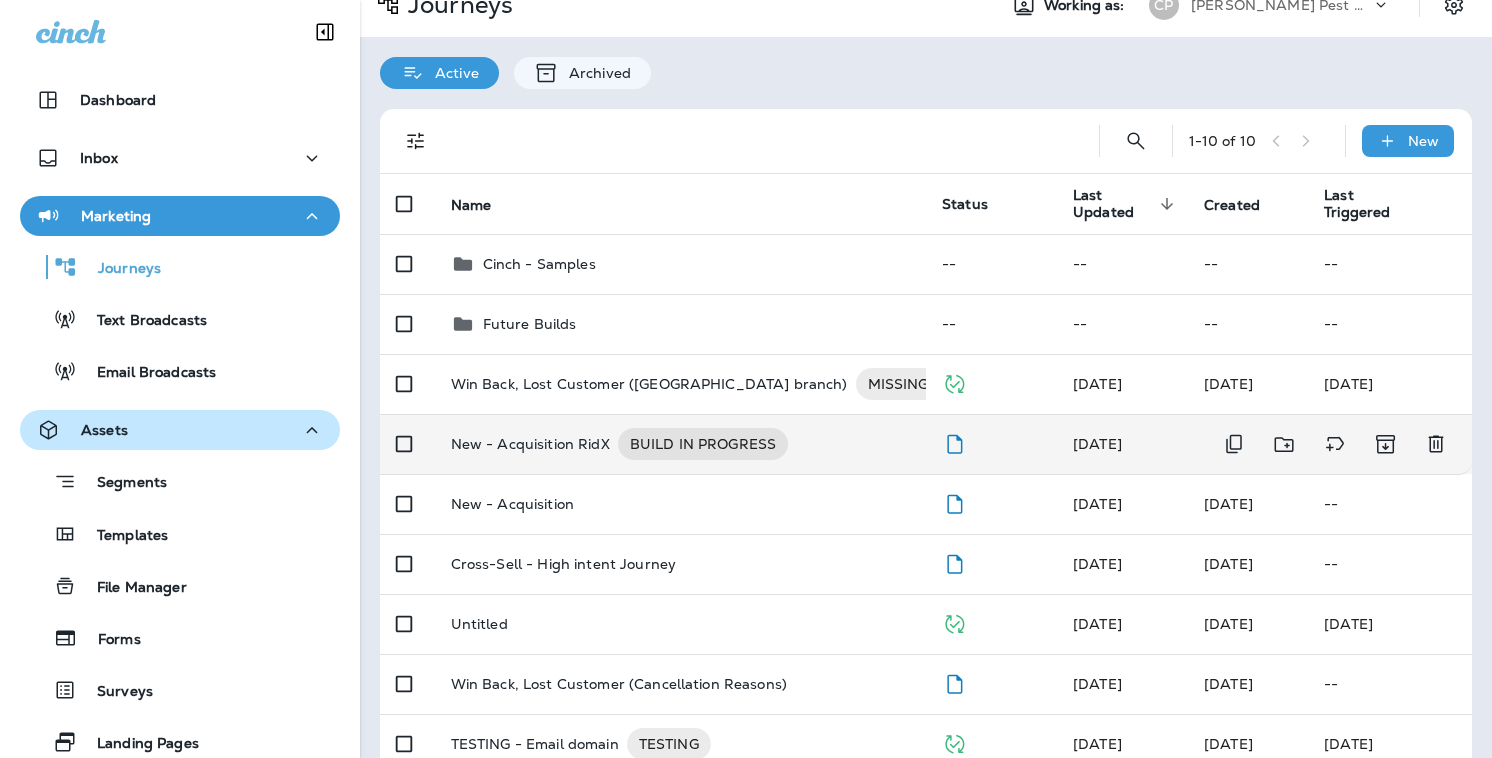 click on "New - Acquisition RidX" at bounding box center (530, 444) 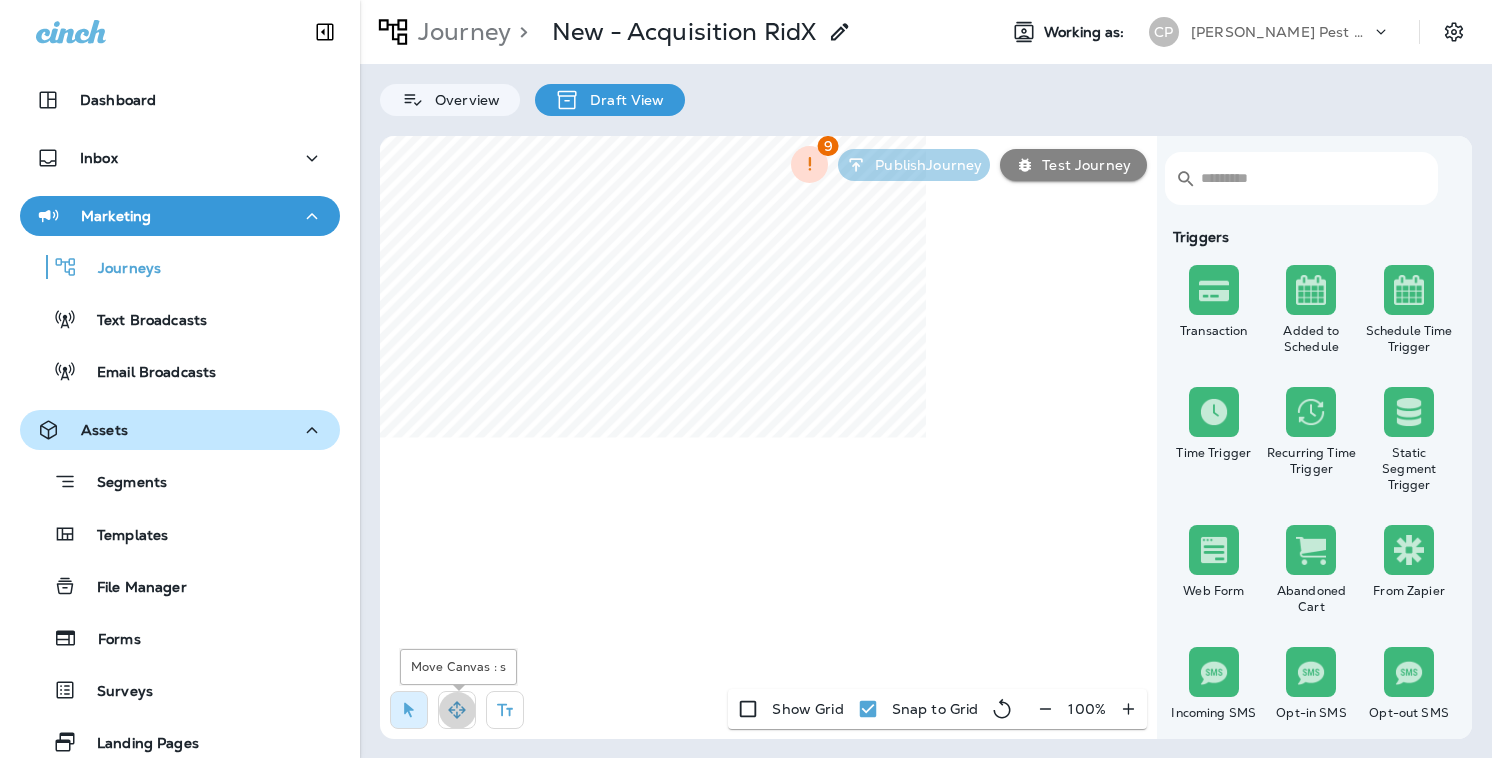 click 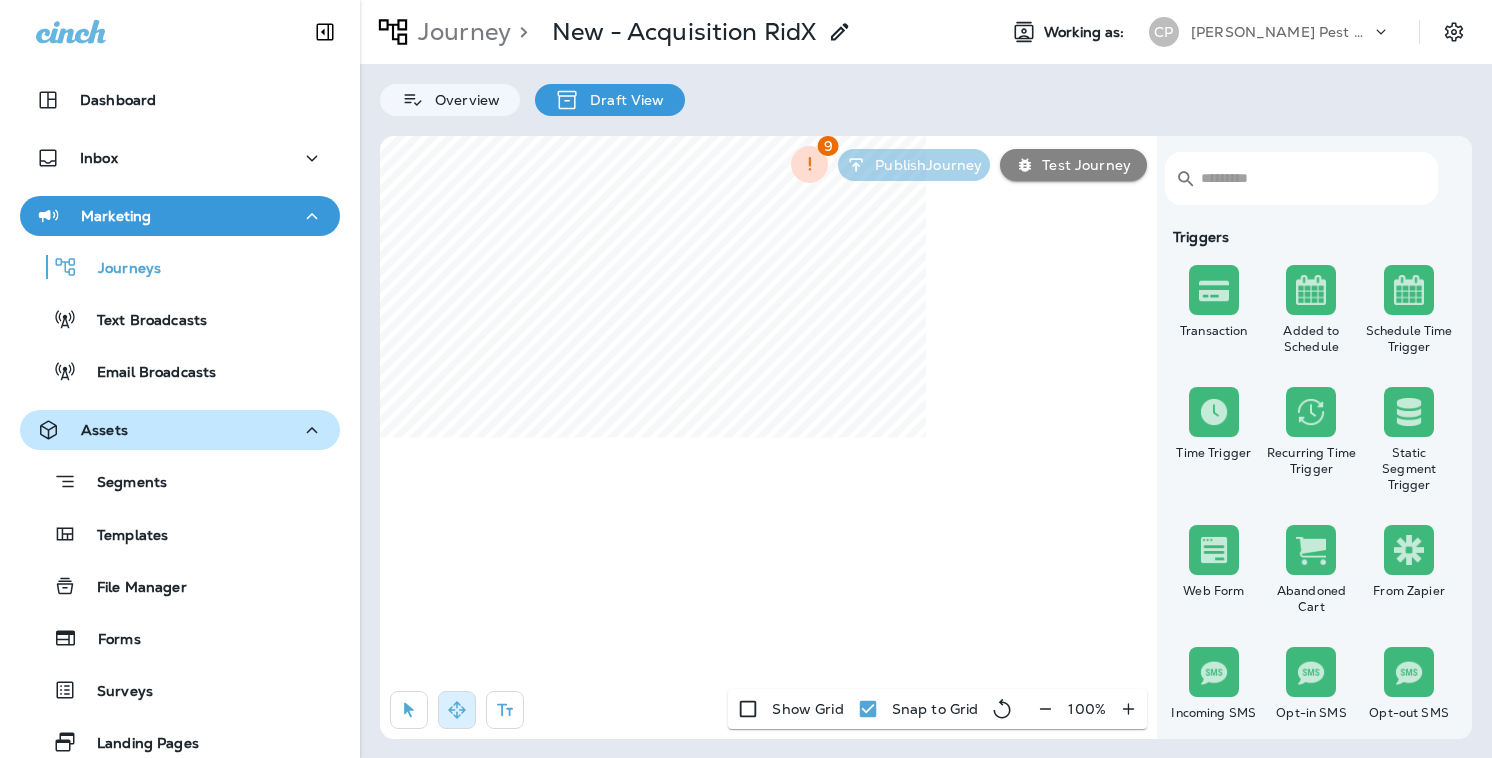 click on "Journey > New - Acquisition RidX Working as: [PERSON_NAME] Pest Control Overview Draft View ​ ​ Triggers Transaction Added to Schedule Schedule Time Trigger Time Trigger Recurring Time Trigger Static Segment Trigger Web Form Abandoned Cart From Zapier Incoming SMS Opt-in SMS Opt-out SMS New Customer New Review Survey Completed Actions Time Delay Await SMS Reply Rate Limit Send Email Send SMS Send MMS Send Mailer Send Notification End Journey A/B Split A/B Testing Add to Static Segment Remove from Static Segment Add to Facebook Audience Remove from Facebook Audience Add to Google Ads Audience Remove from Google Ads Audience Add to Mailbox Power Remove from Mailbox Power Send Survey SMS Send Survey Email Webhook Contest Winners Recurring Contest Winners To Zapier Add to DripDrop Reply to Review Conditions Check Data Field Check Email Status Repeat Customer Has Transaction Distance from Location SMS Subscription Status In Static Segment Has Offer Termite Check Check Google Review 9 Publish  Journey Test Journey" at bounding box center [926, 379] 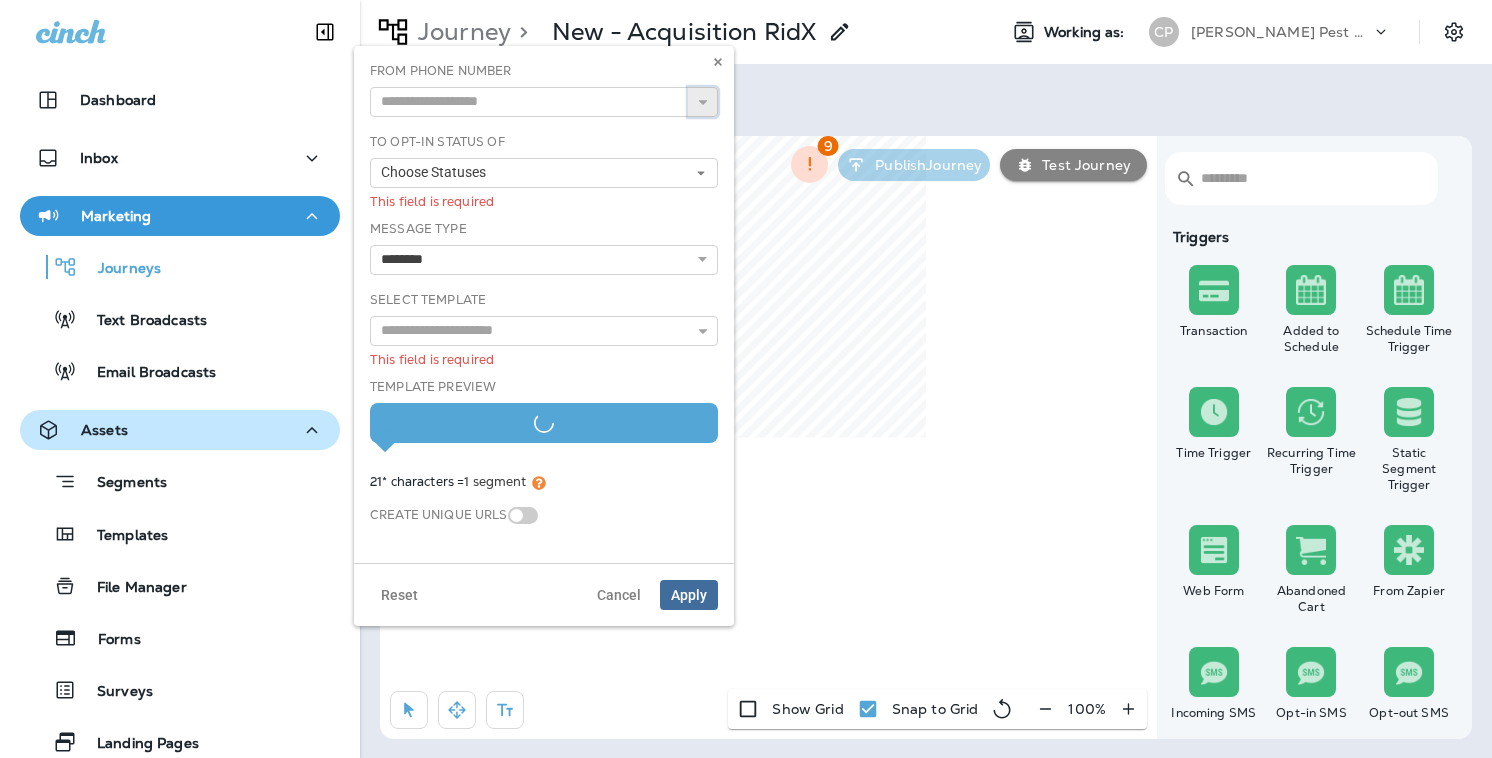 click 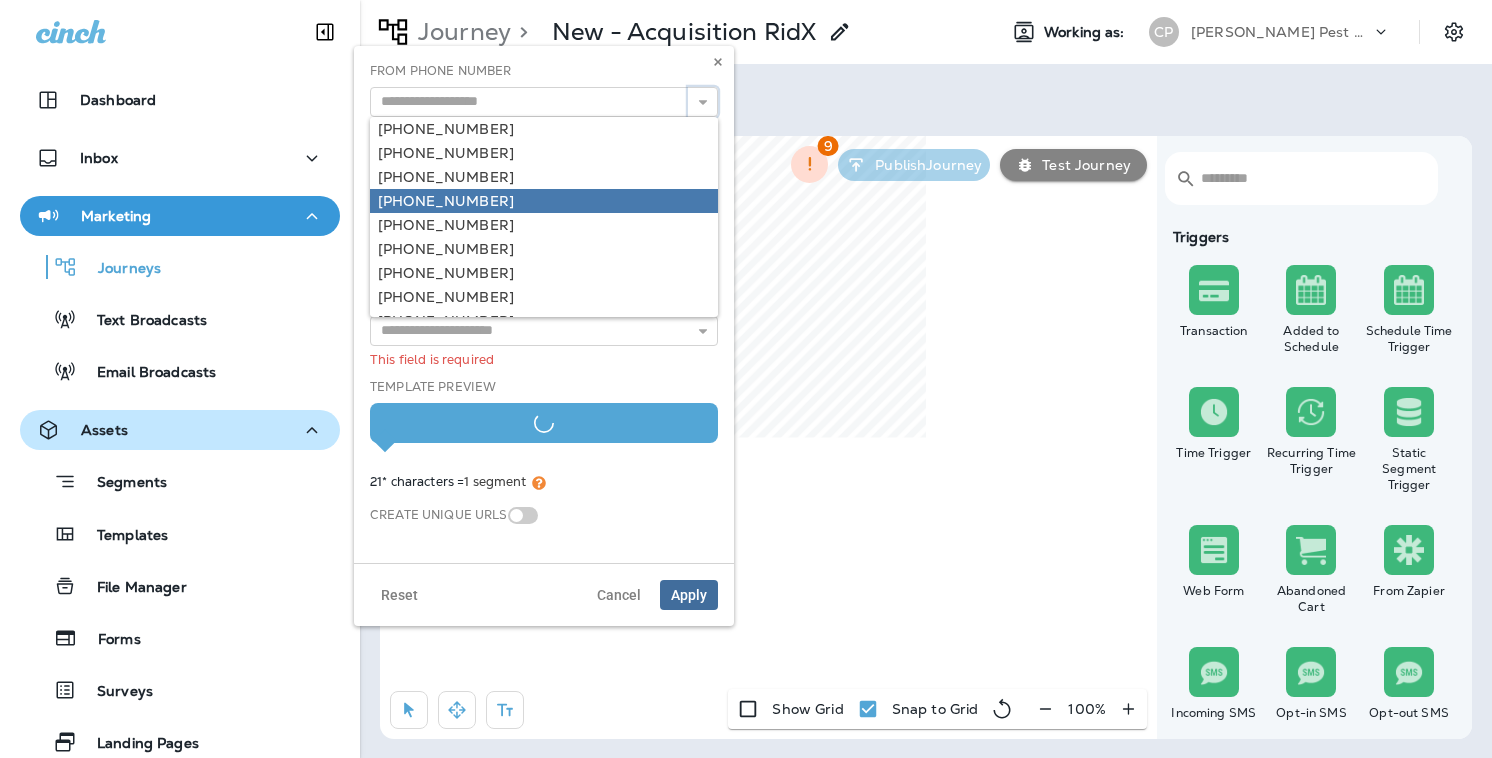 scroll, scrollTop: 746, scrollLeft: 0, axis: vertical 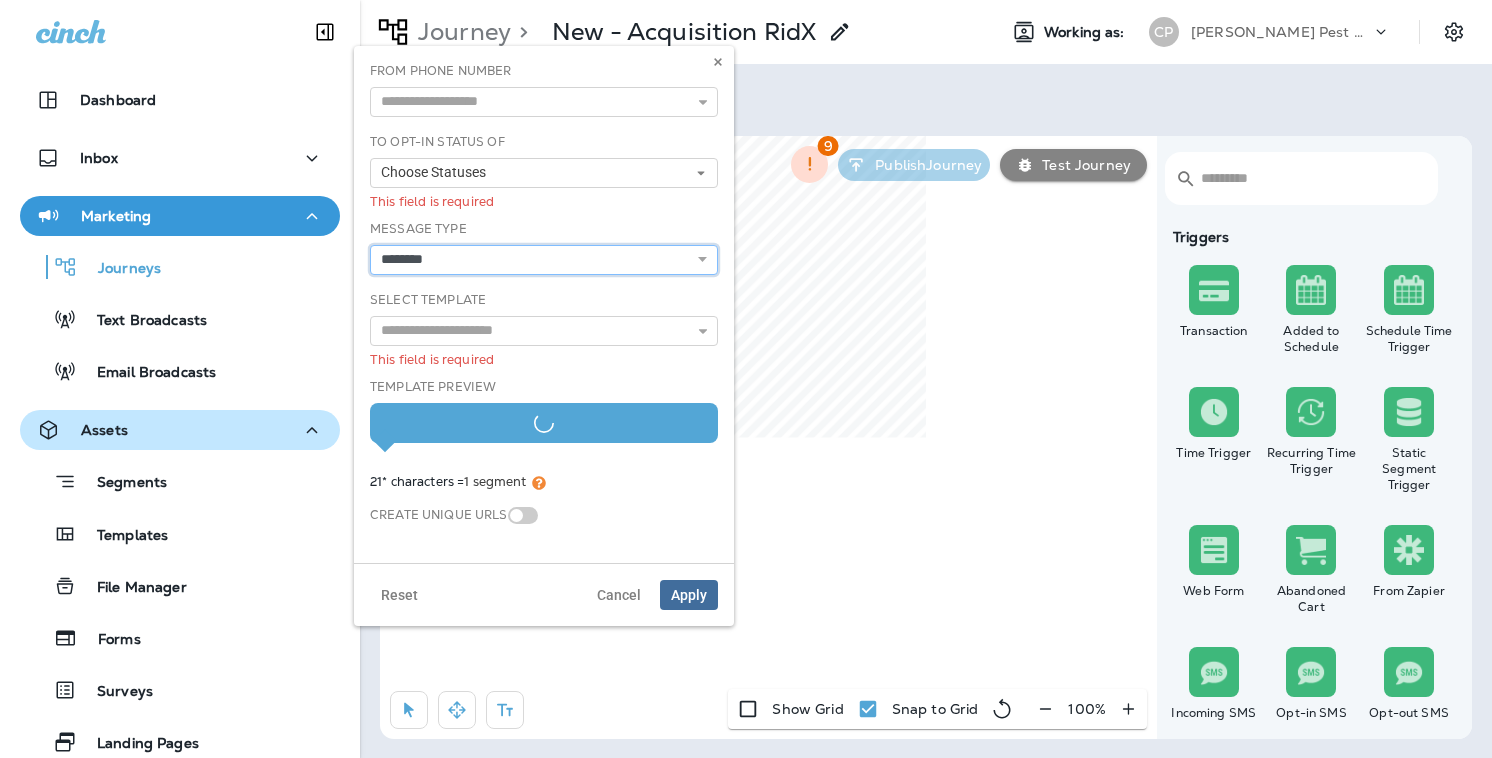 click on "********" at bounding box center (0, 0) 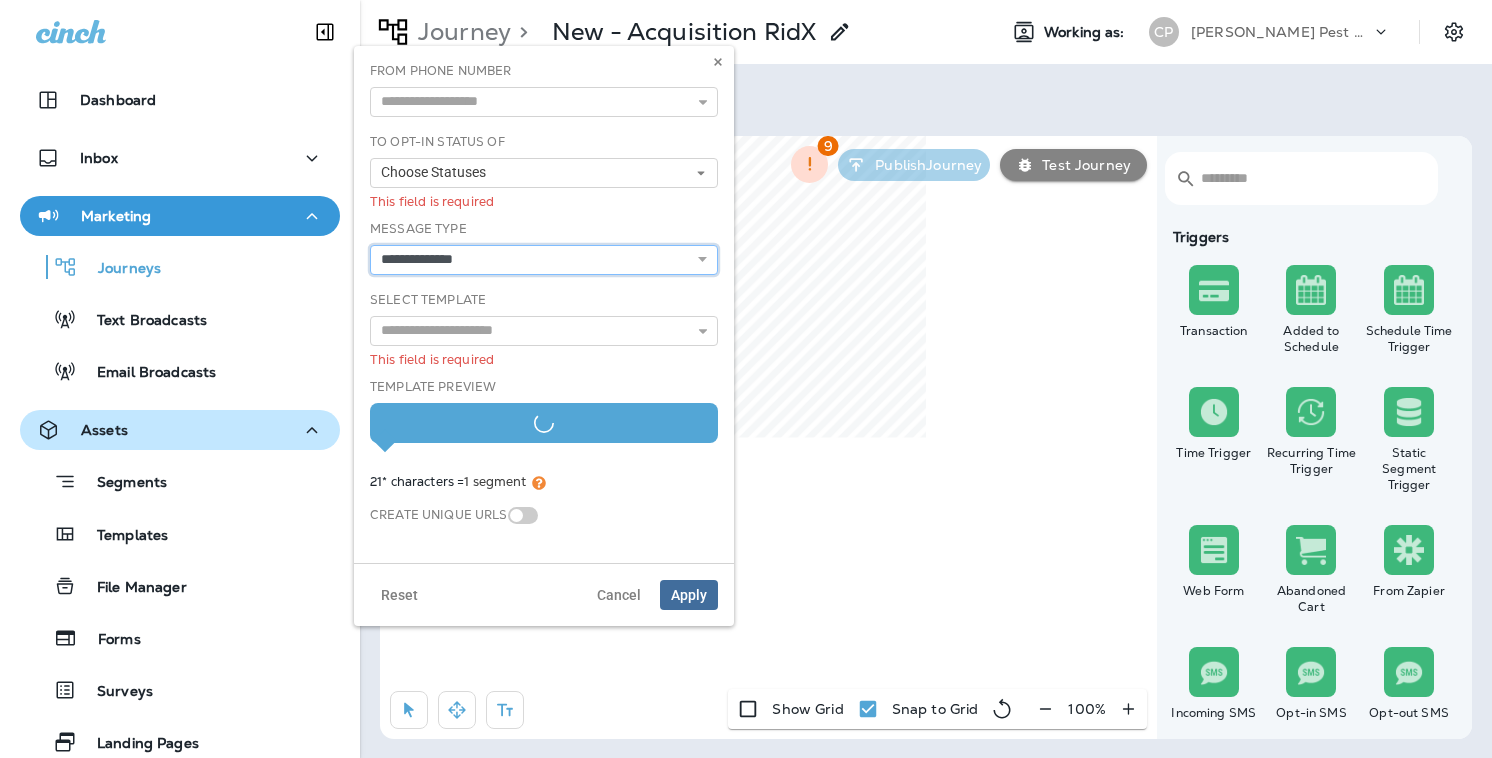 click on "**********" at bounding box center (0, 0) 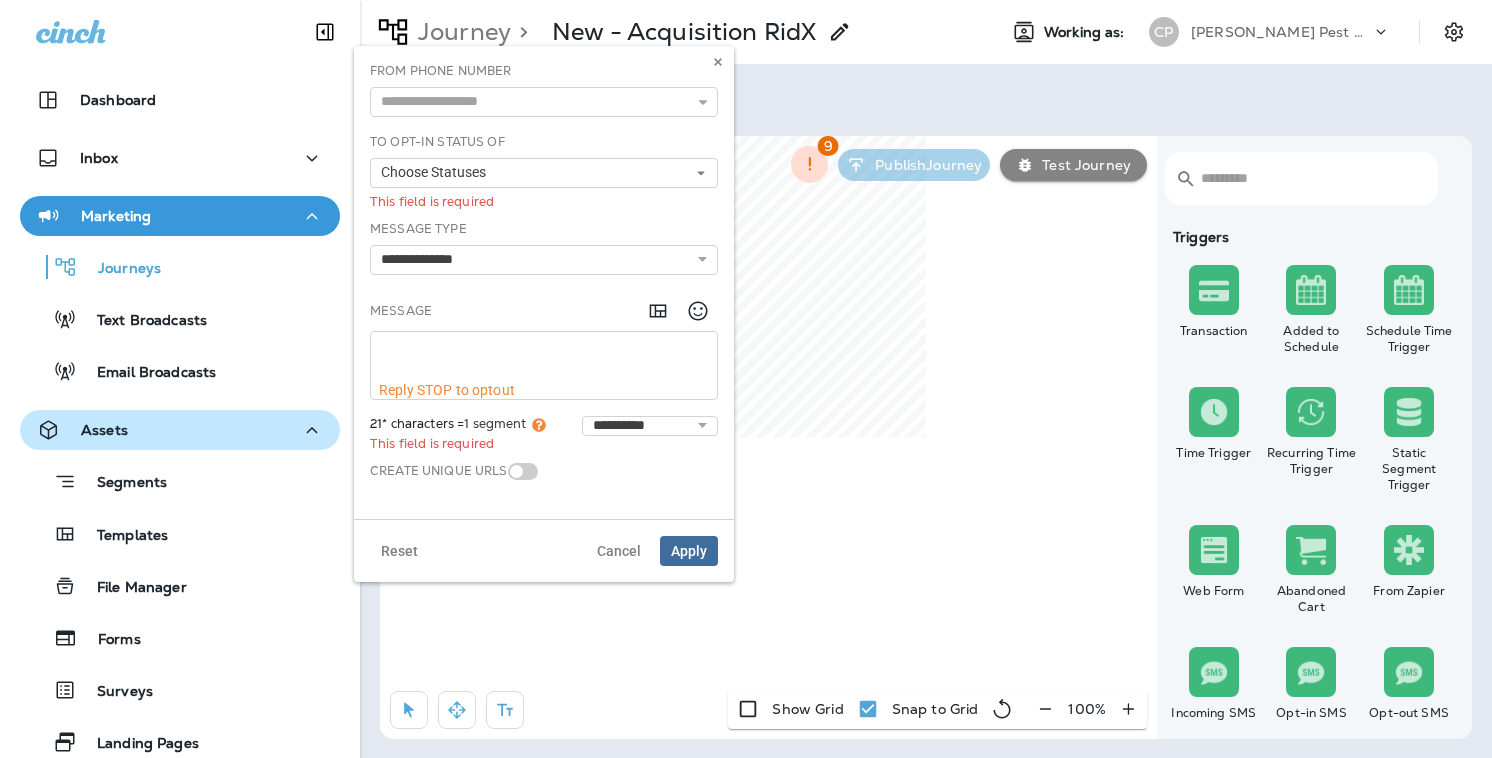 click at bounding box center (544, 357) 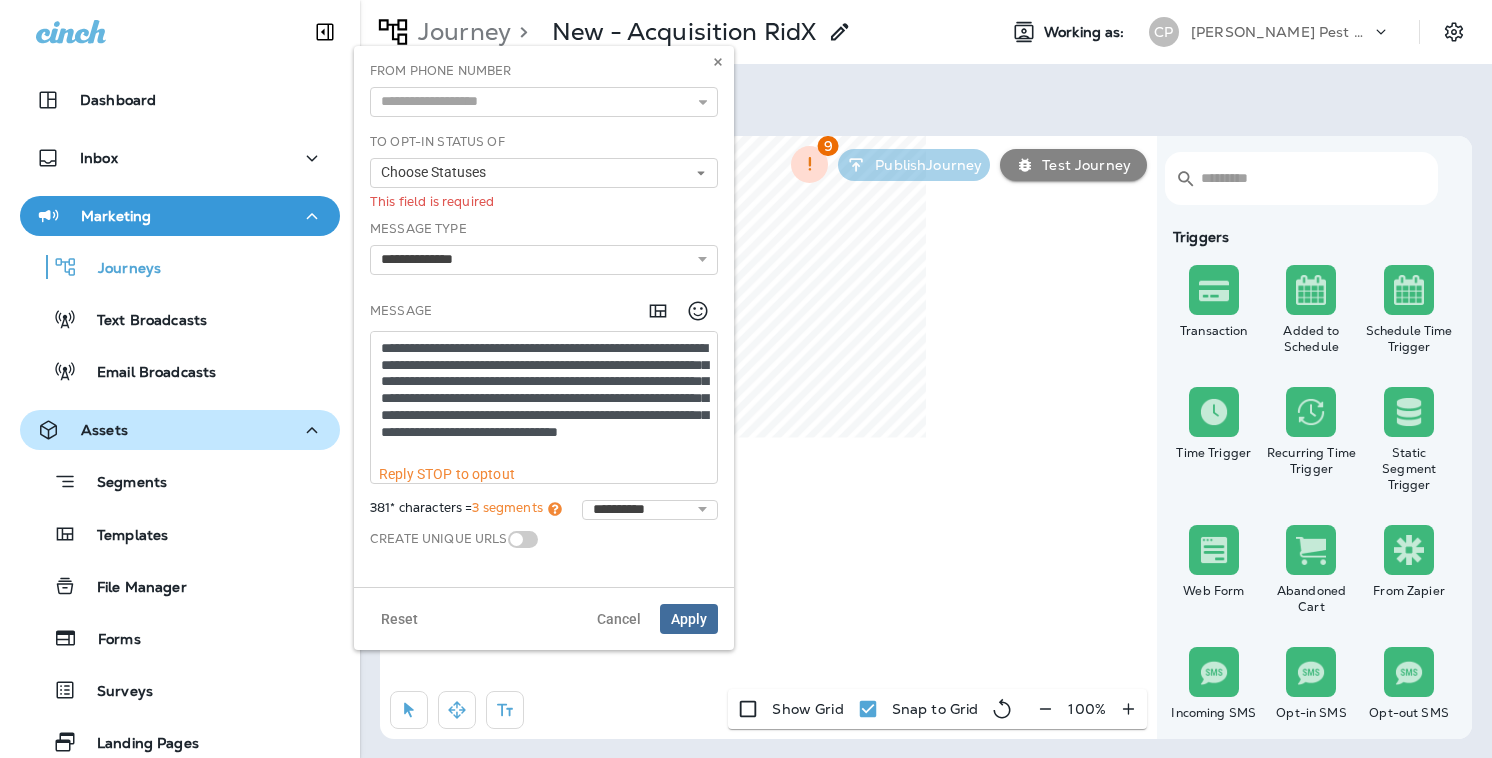 type on "**********" 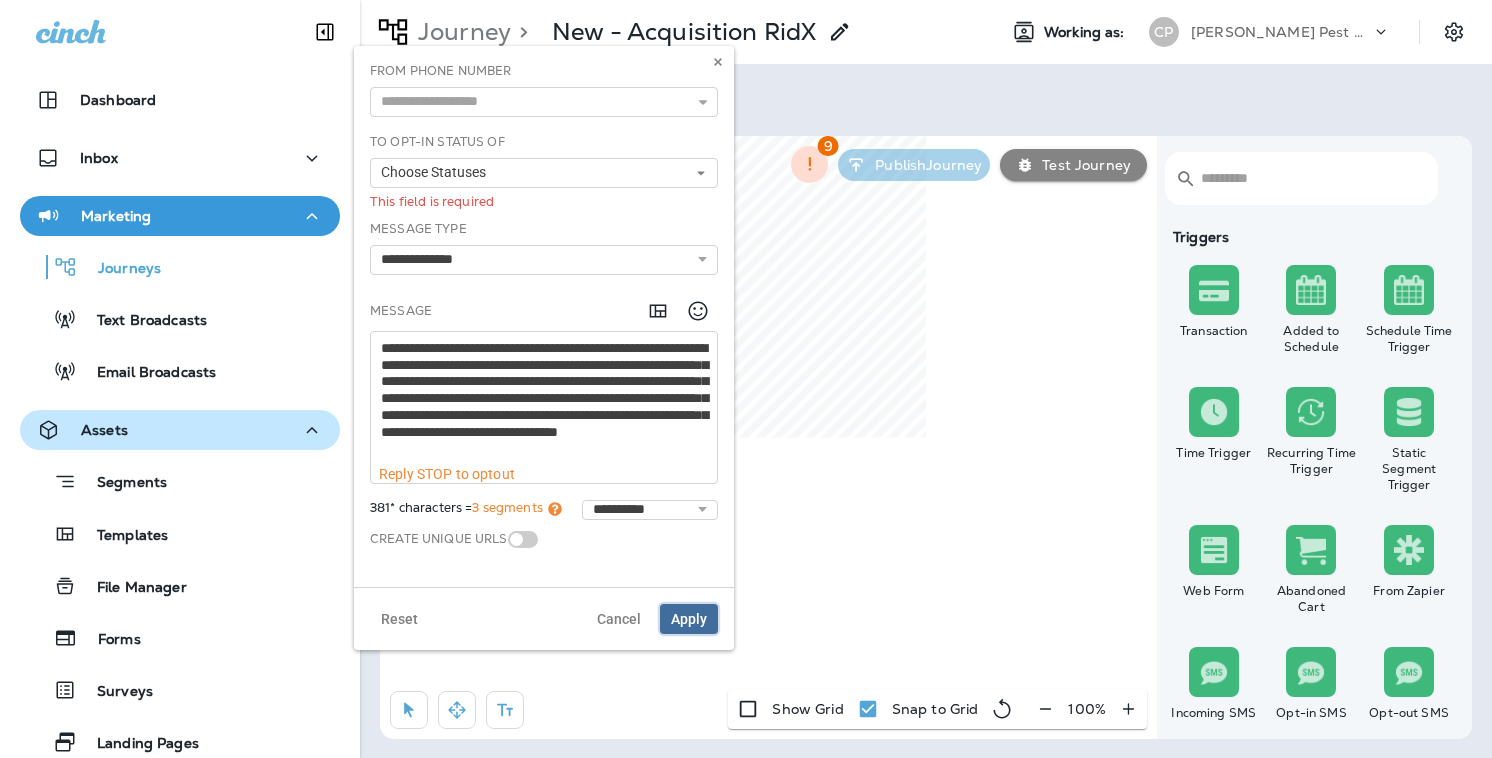 click on "Apply" at bounding box center [689, 619] 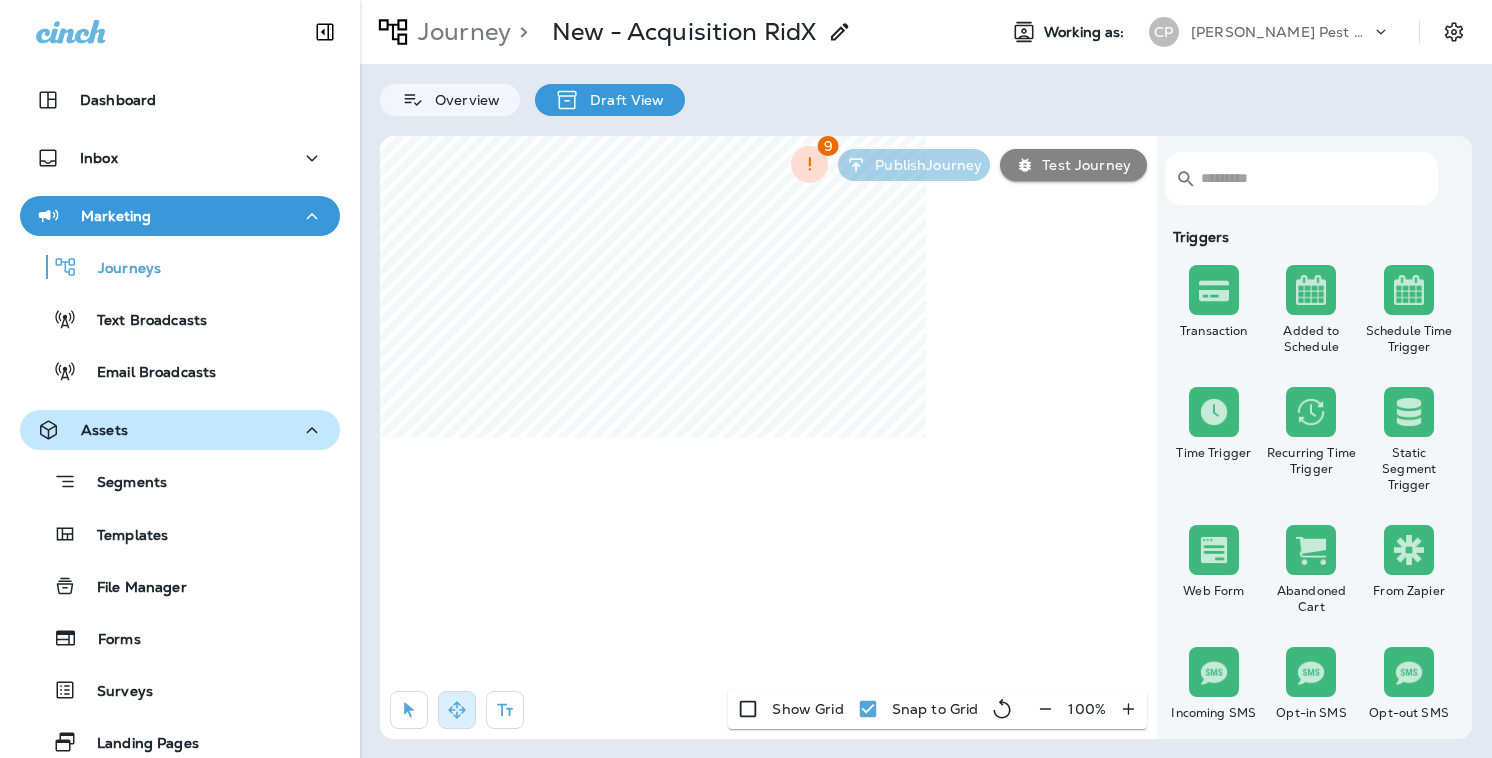 click on "​ ​ Triggers Transaction Added to Schedule Schedule Time Trigger Time Trigger Recurring Time Trigger Static Segment Trigger Web Form Abandoned Cart From Zapier Incoming SMS Opt-in SMS Opt-out SMS New Customer New Review Survey Completed Actions Time Delay Await SMS Reply Rate Limit Send Email Send SMS Send MMS Send Mailer Send Notification End Journey A/B Split A/B Testing Add to Static Segment Remove from Static Segment Add to Facebook Audience Remove from Facebook Audience Add to Google Ads Audience Remove from Google Ads Audience Add to Mailbox Power Remove from Mailbox Power Send Survey SMS Send Survey Email Webhook Contest Winners Recurring Contest Winners To Zapier Add to DripDrop Reply to Review Conditions Check Data Field Check Email Status Repeat Customer Has Transaction Distance from Location SMS Subscription Status In Static Segment Has Offer Termite Check Check Google Review 9 Publish  Journey Test Journey Show Grid Snap to Grid   100 %" at bounding box center [926, 437] 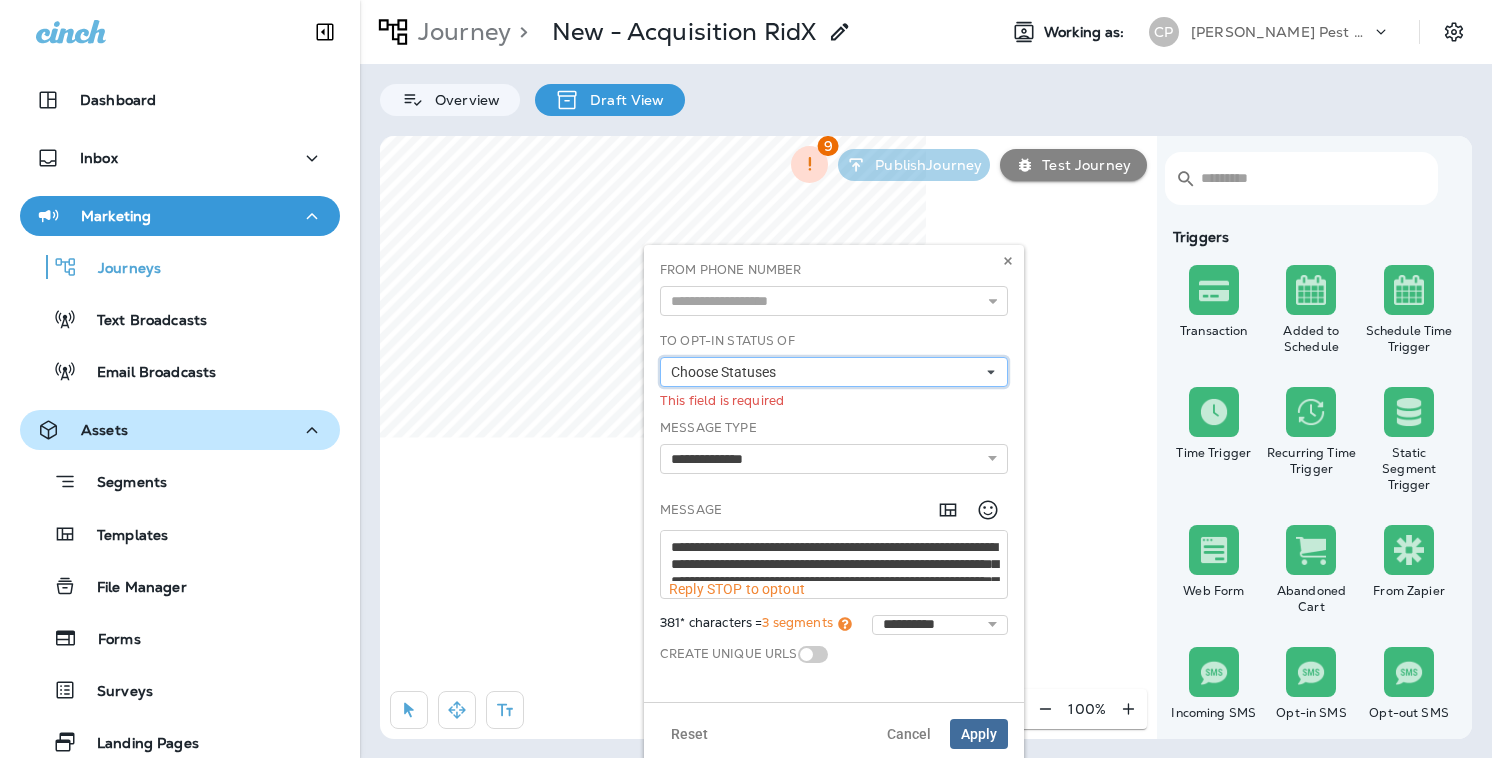 click 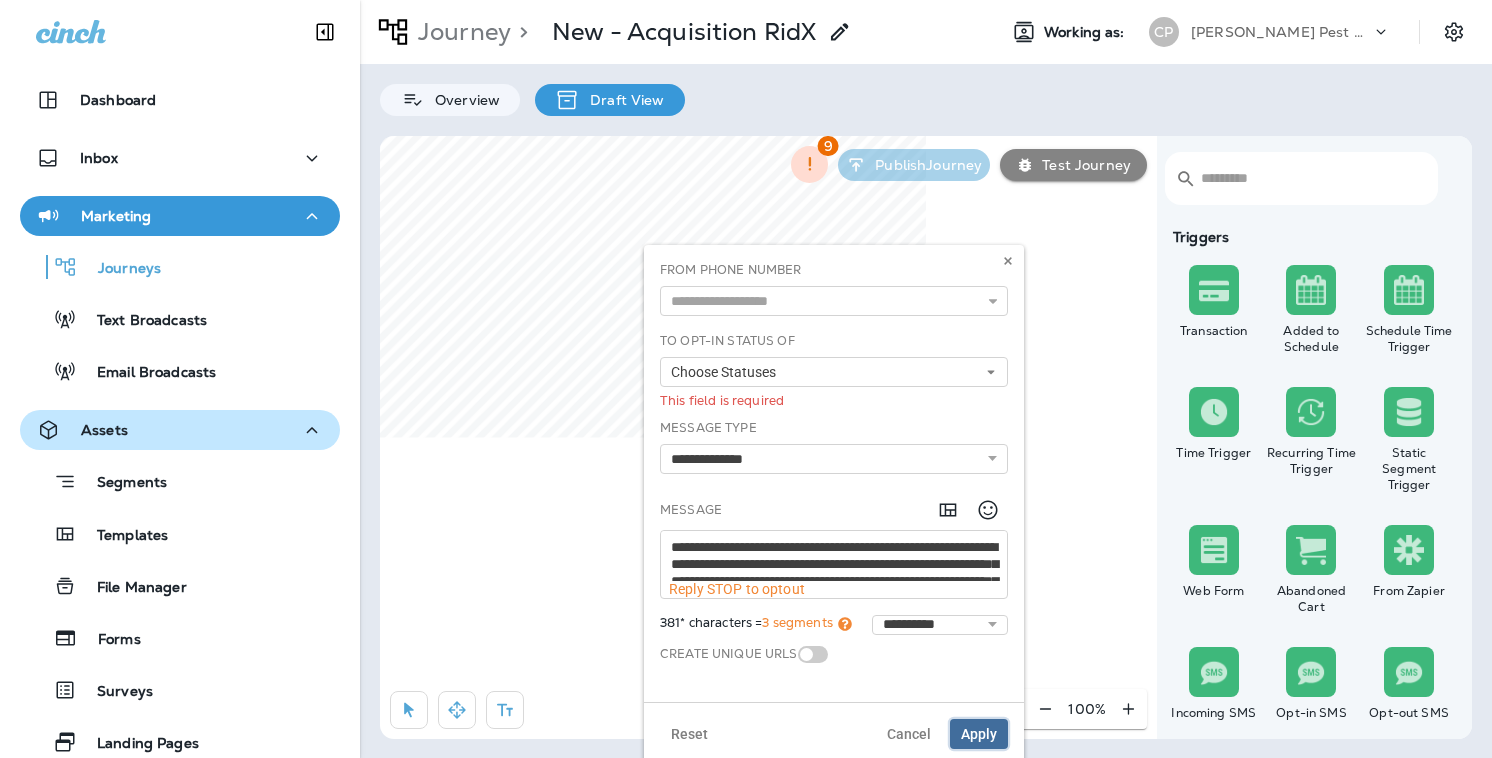 click on "Apply" at bounding box center (979, 734) 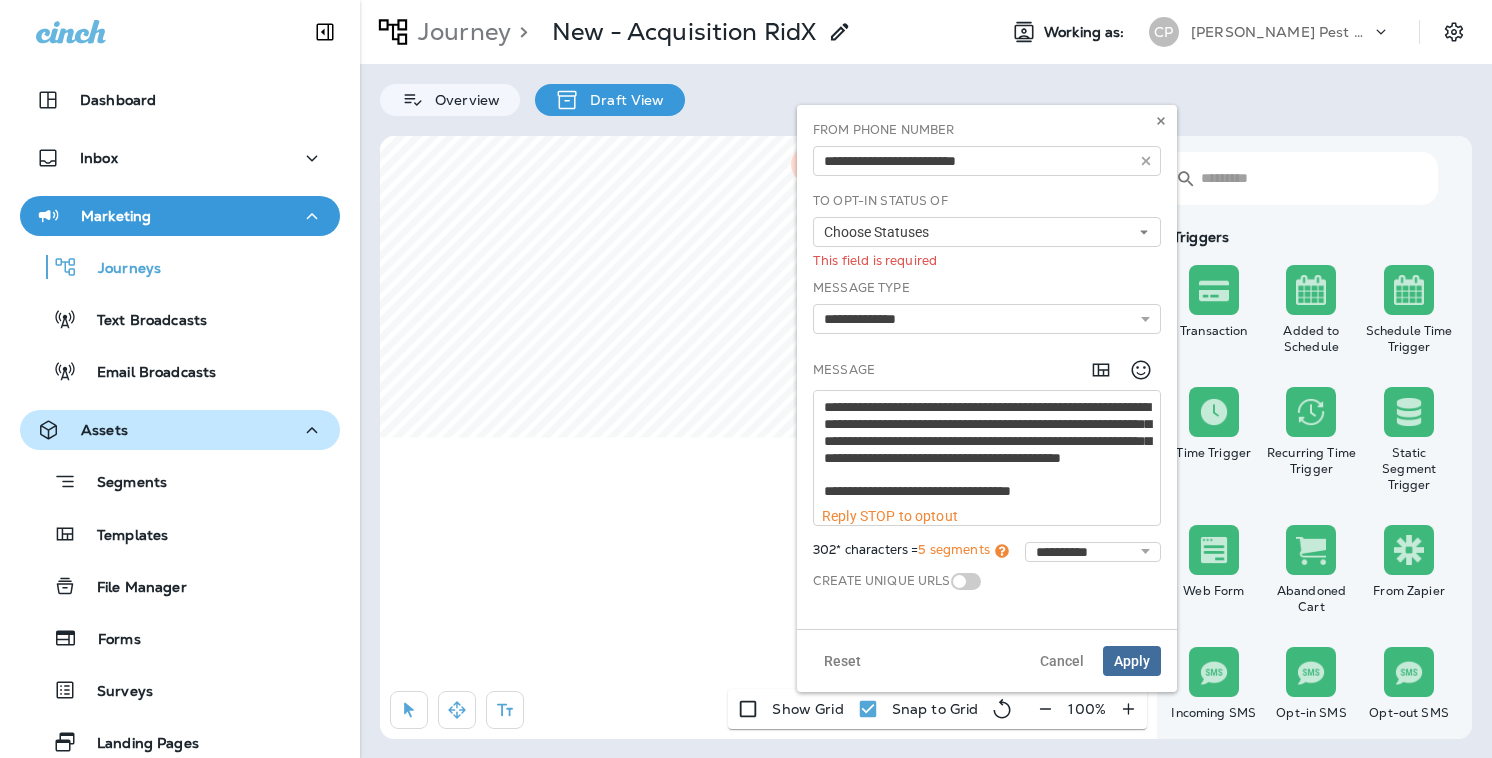 drag, startPoint x: 1156, startPoint y: 436, endPoint x: 1205, endPoint y: 502, distance: 82.20097 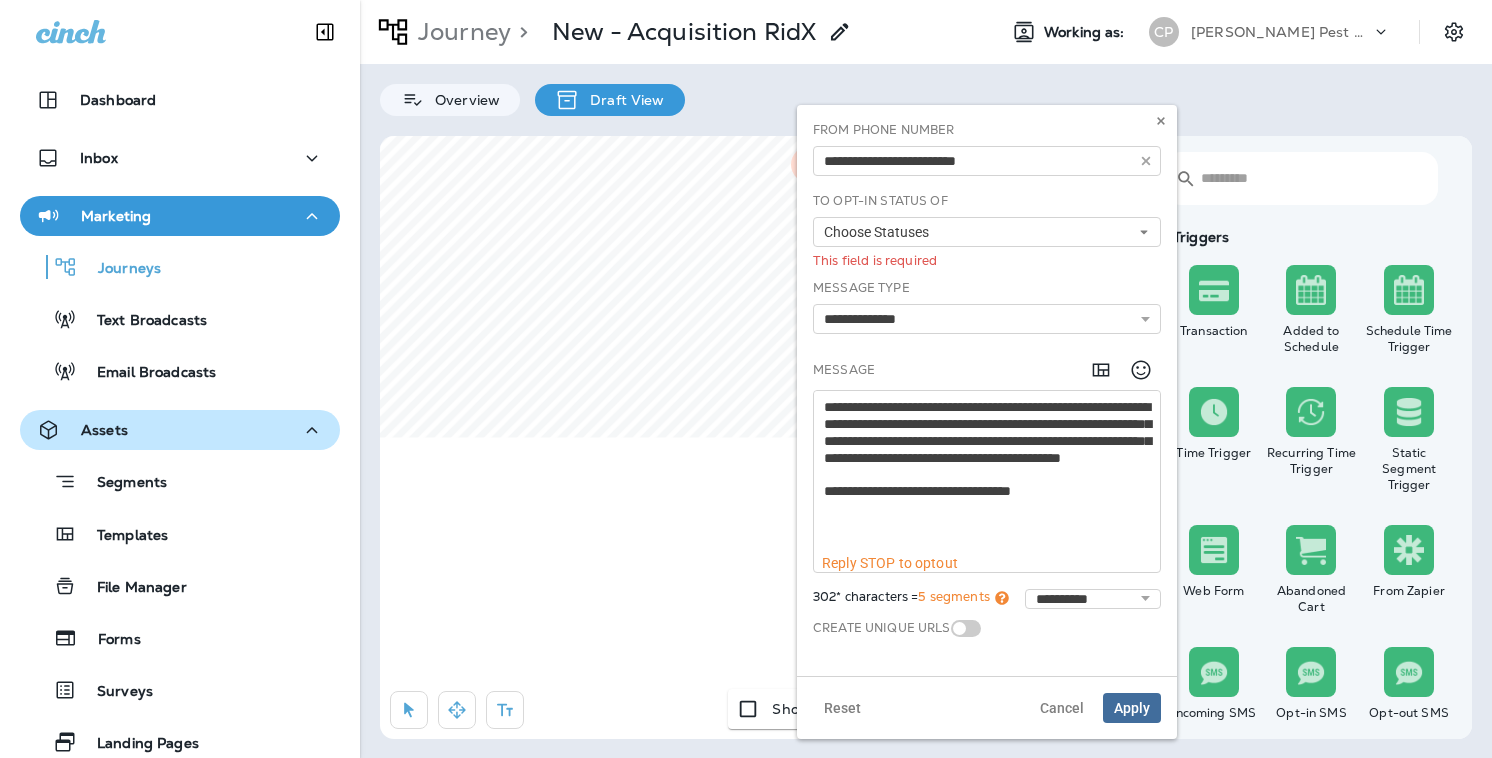 drag, startPoint x: 1155, startPoint y: 501, endPoint x: 1176, endPoint y: 548, distance: 51.47815 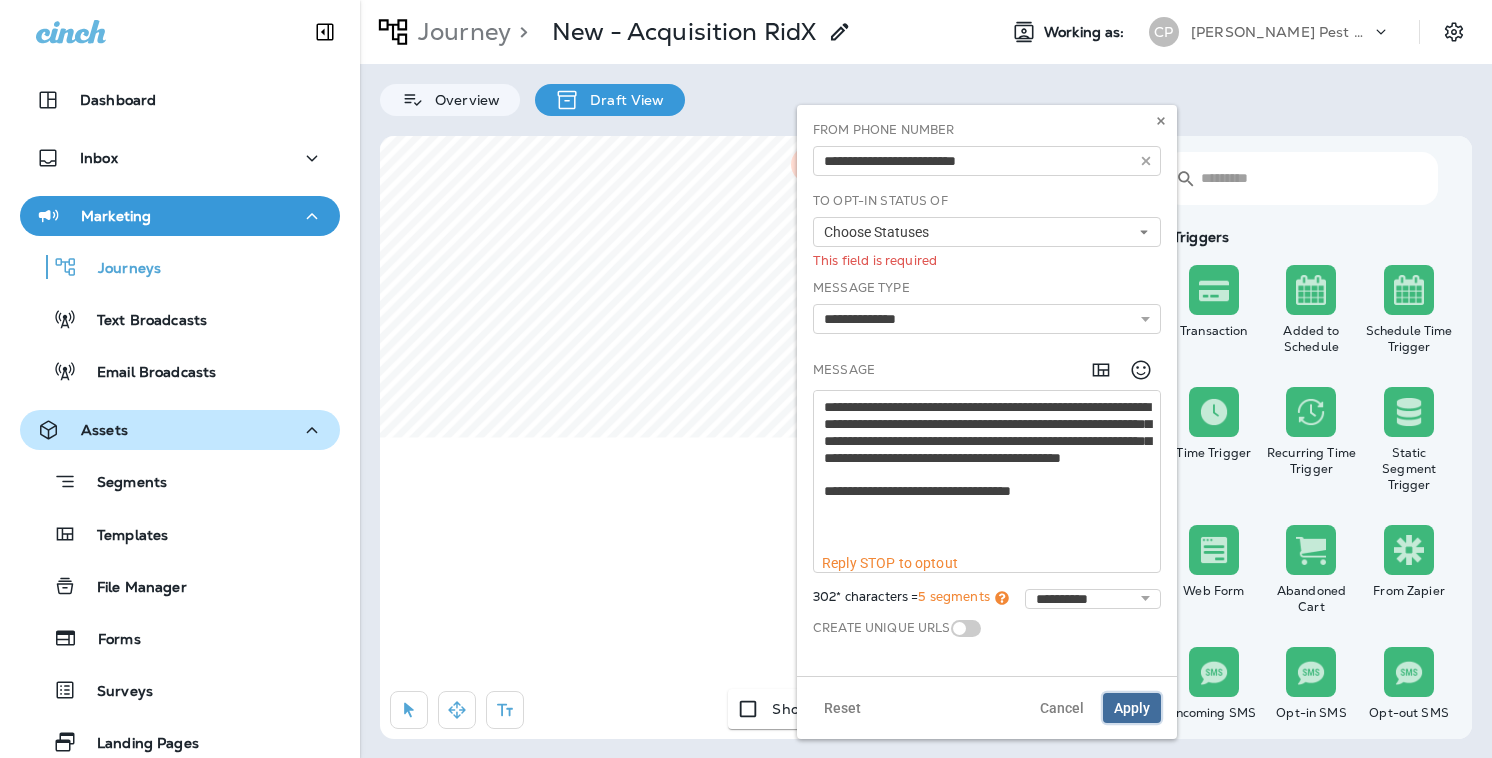 click on "Apply" at bounding box center (1132, 708) 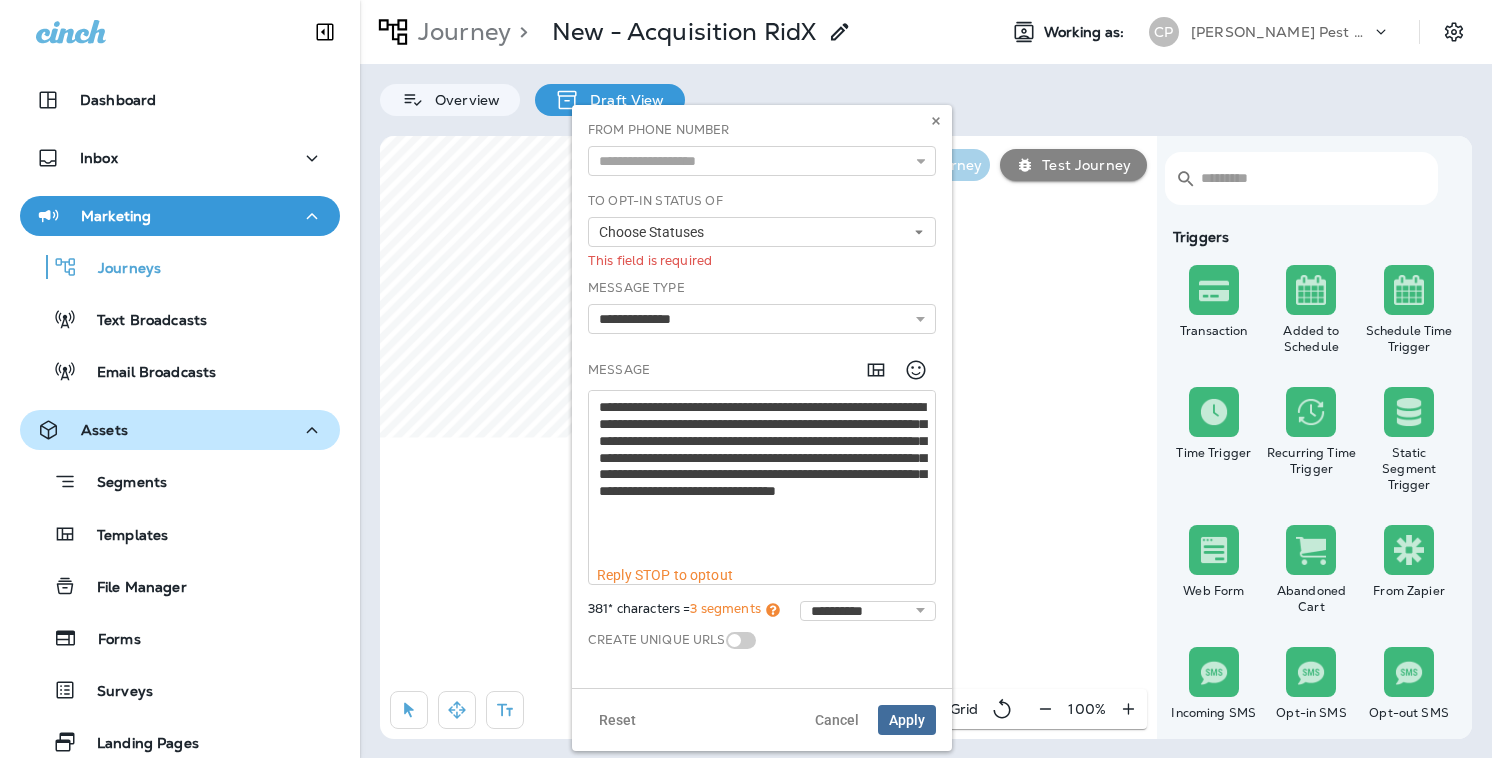 drag, startPoint x: 933, startPoint y: 437, endPoint x: 987, endPoint y: 562, distance: 136.16534 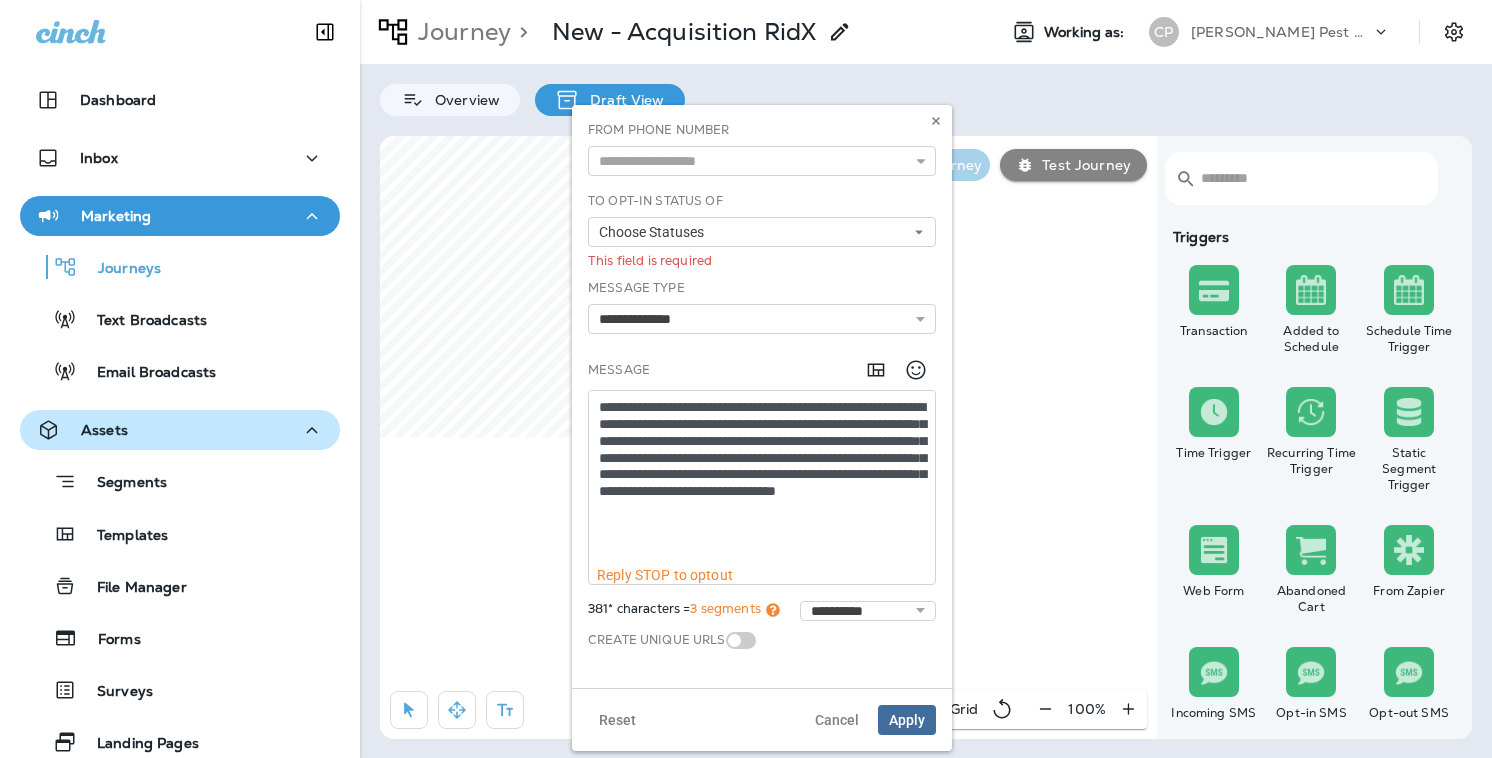 drag, startPoint x: 909, startPoint y: 512, endPoint x: 603, endPoint y: 383, distance: 332.0798 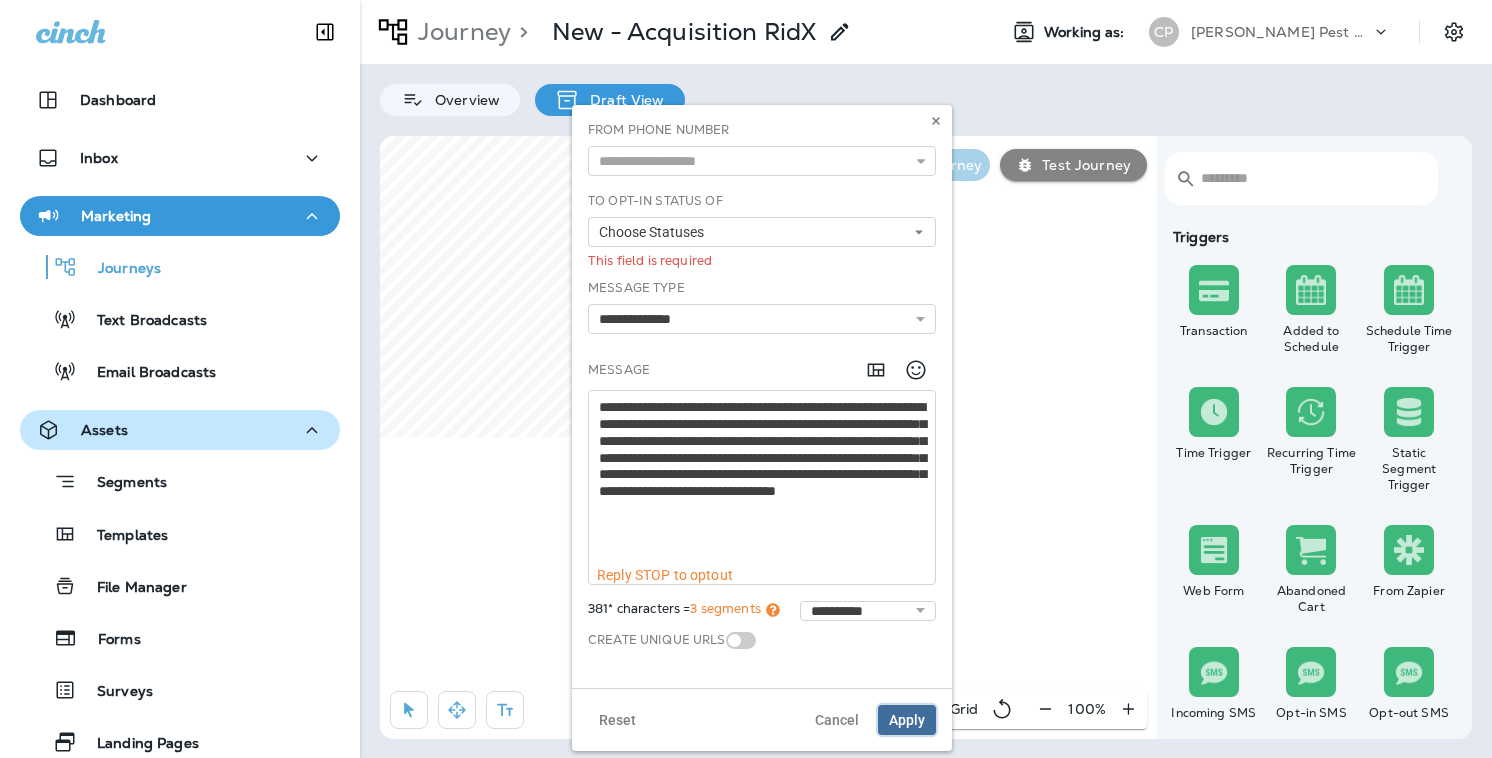 click on "Apply" at bounding box center [907, 720] 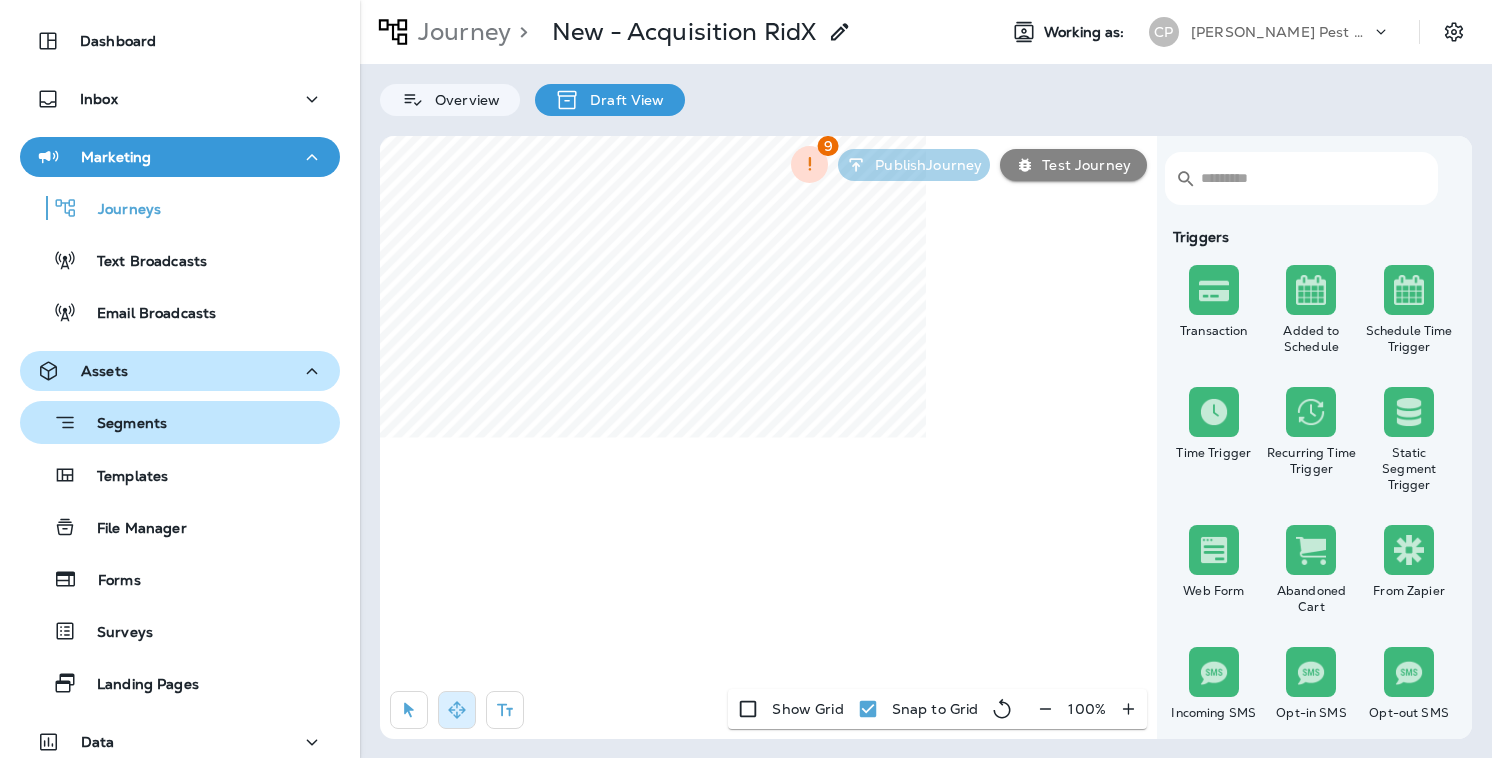 scroll, scrollTop: 0, scrollLeft: 0, axis: both 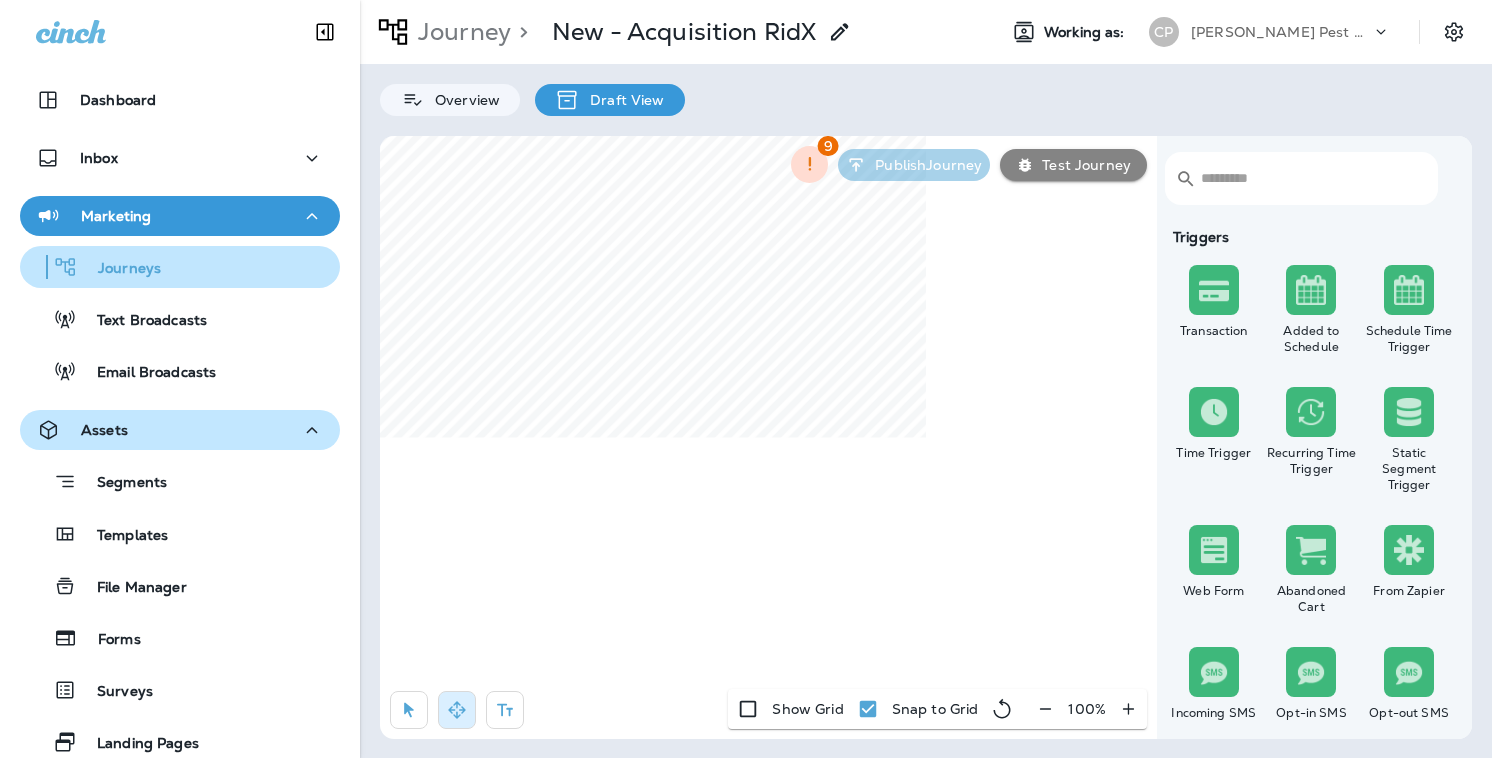 click on "Journeys" at bounding box center [180, 267] 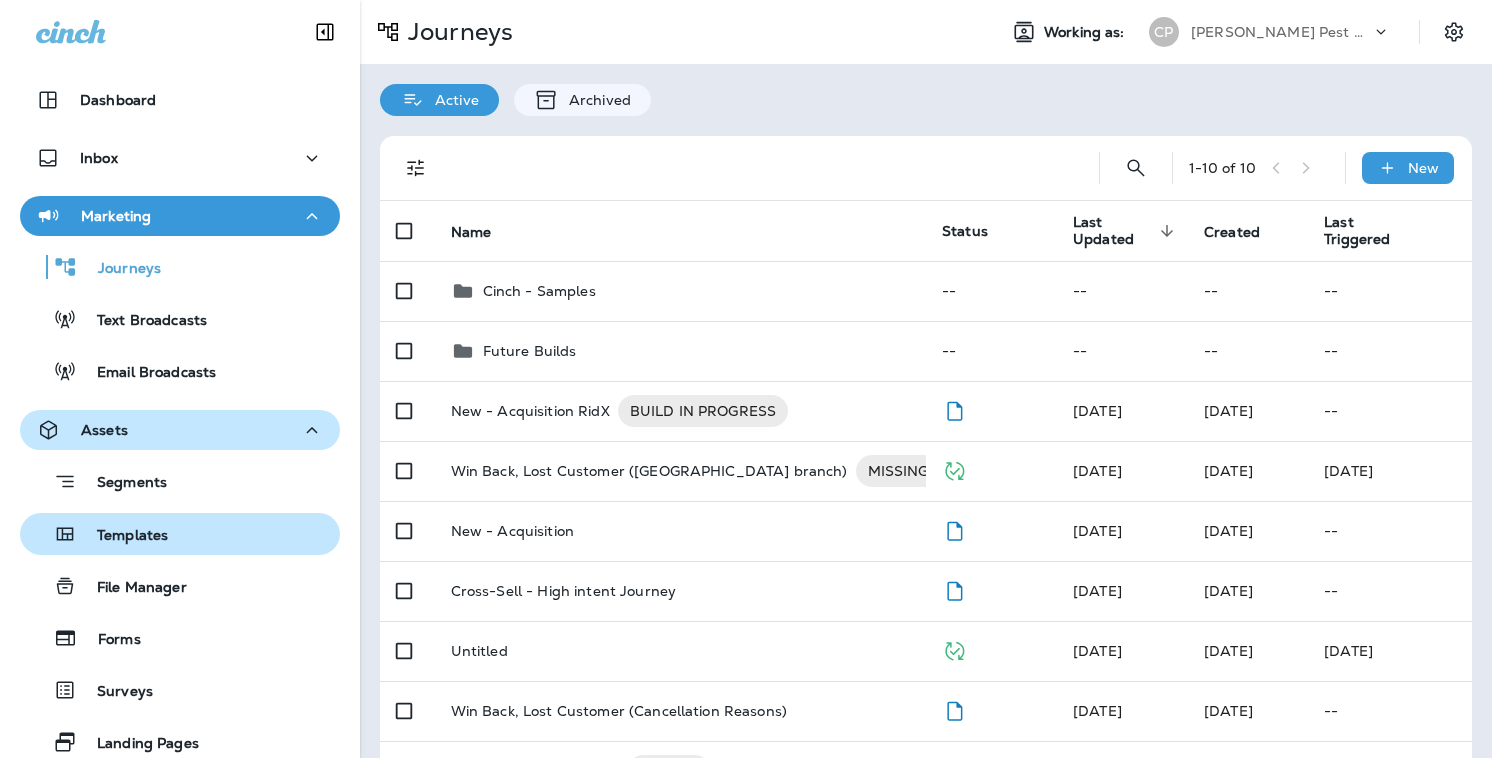 click on "Templates" at bounding box center [122, 536] 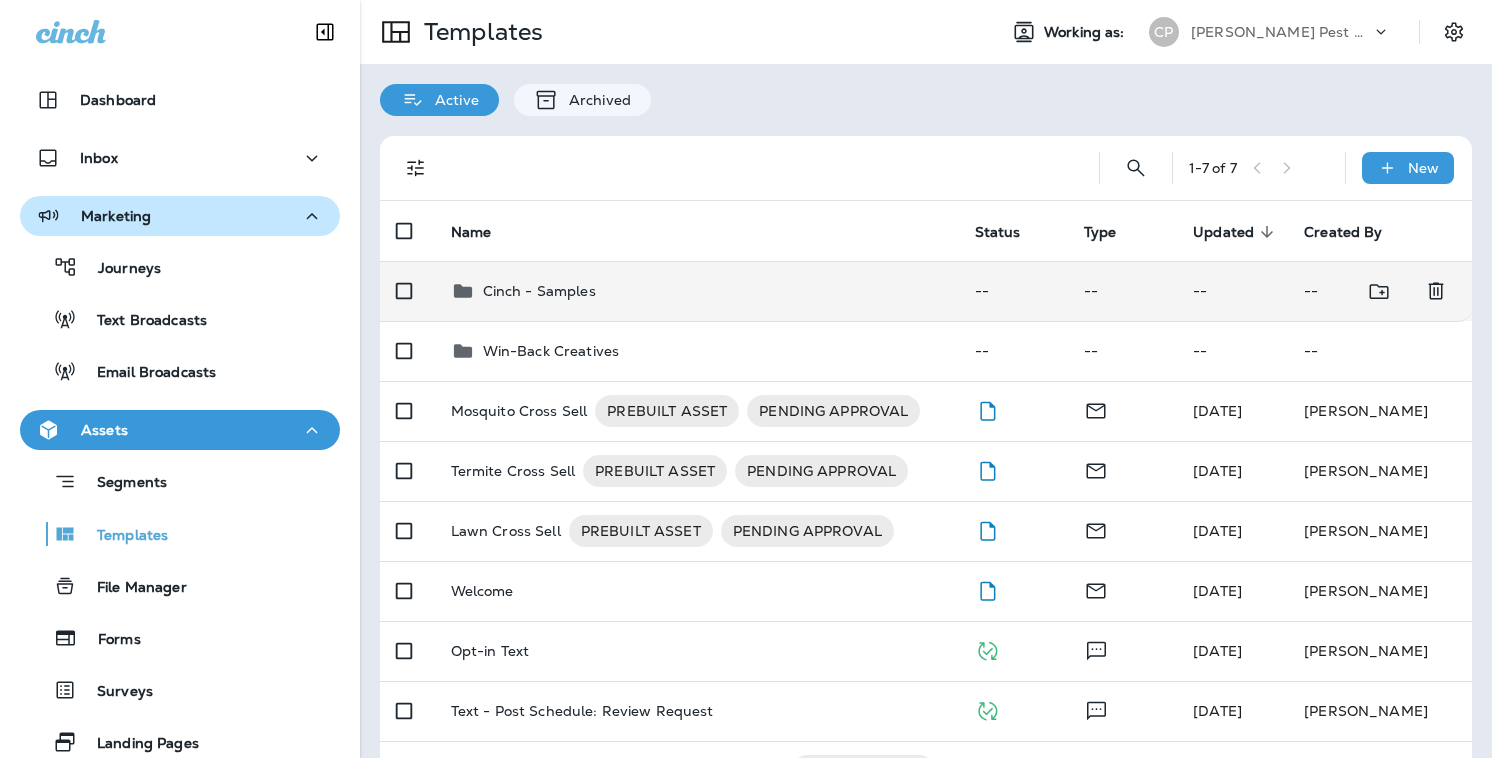 click on "Cinch - Samples" at bounding box center (539, 291) 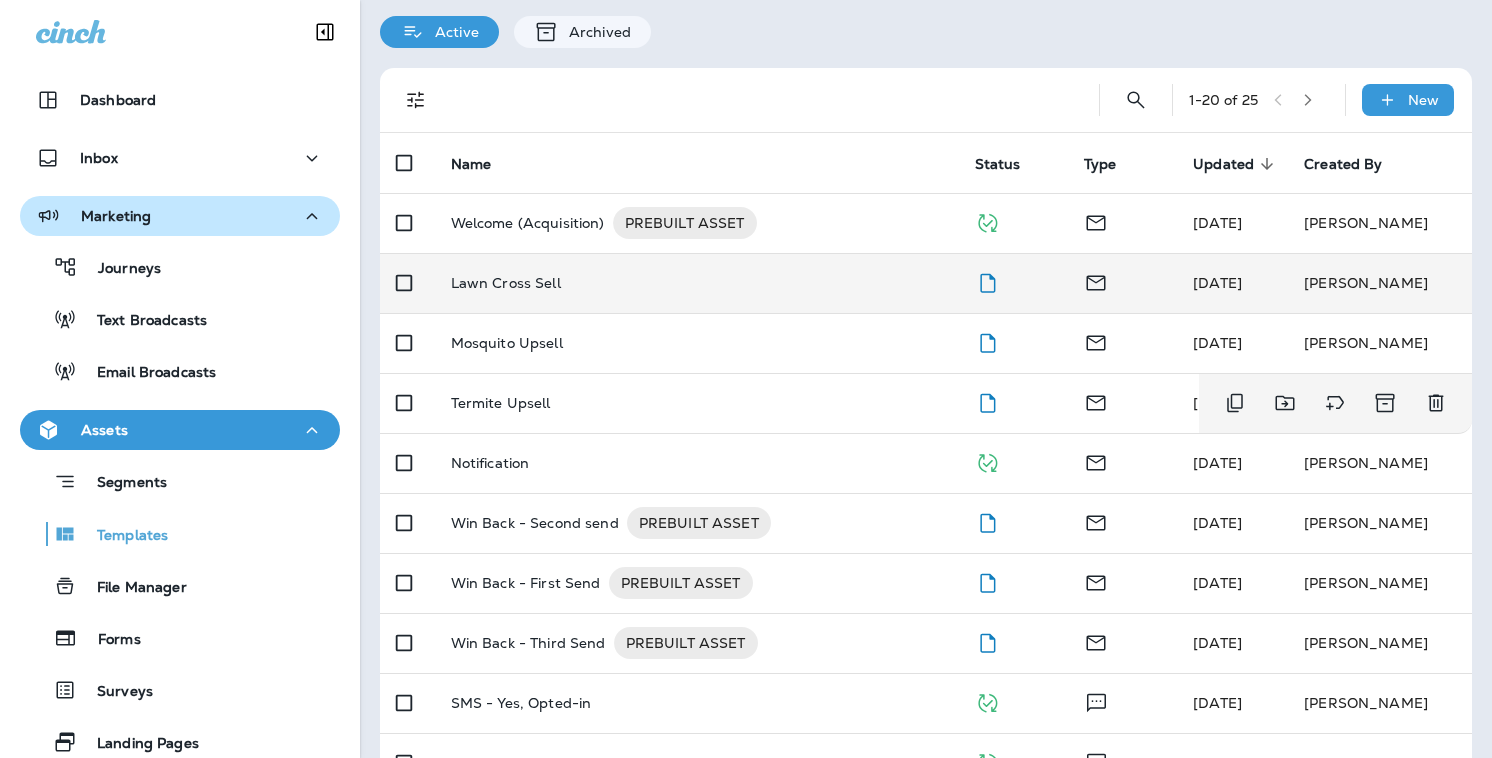 scroll, scrollTop: 59, scrollLeft: 0, axis: vertical 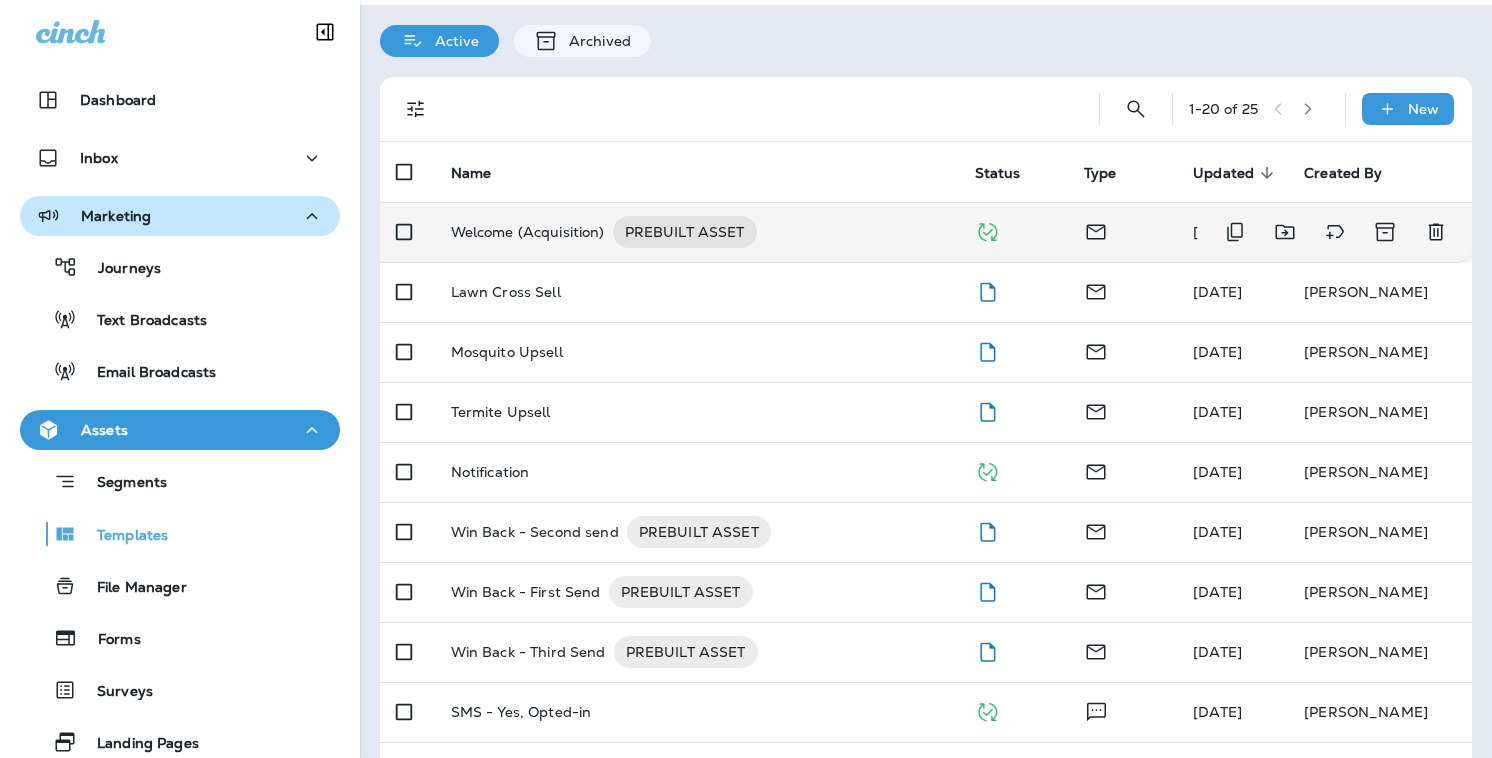 click on "Welcome (Acquisition)" at bounding box center (528, 232) 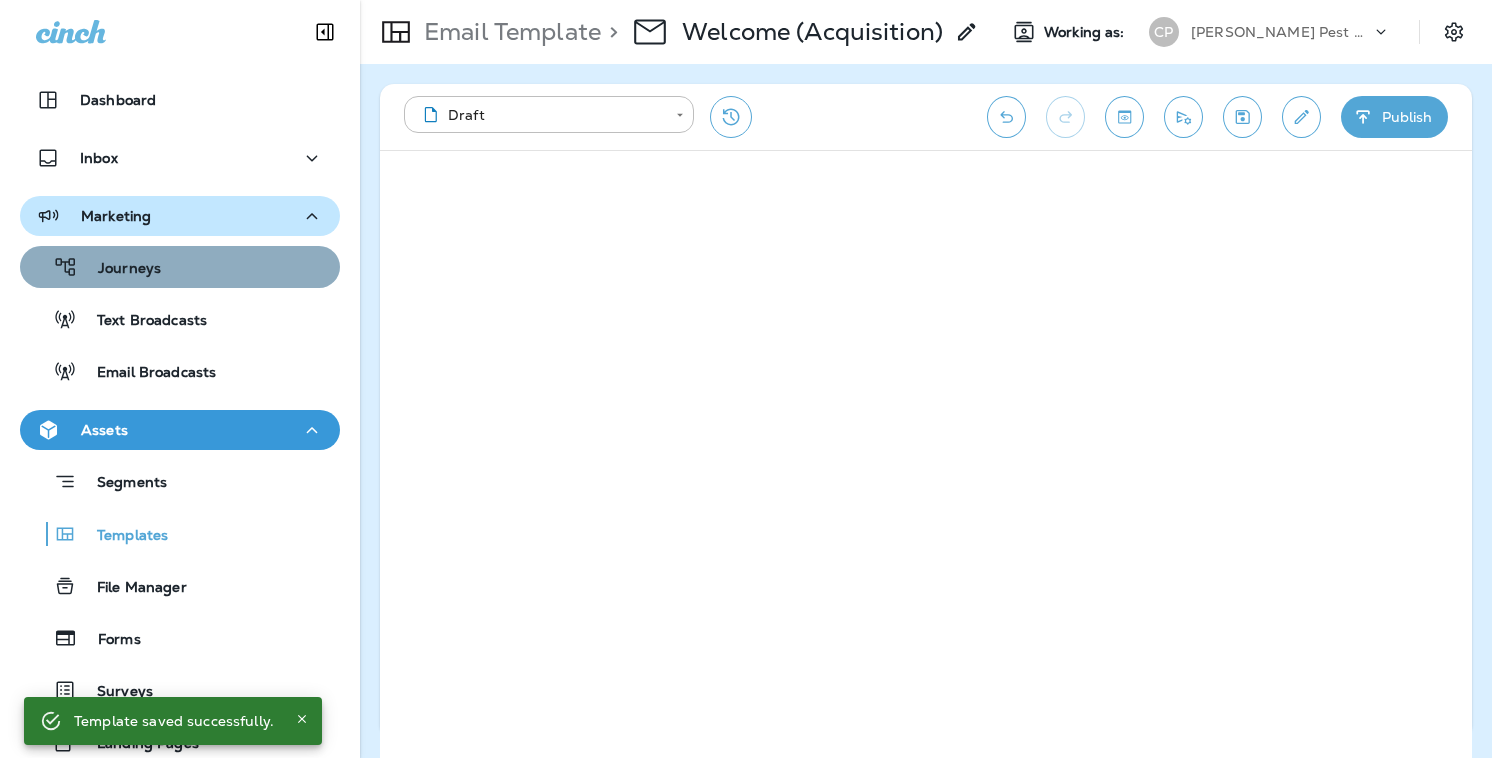 click on "Journeys" at bounding box center (119, 269) 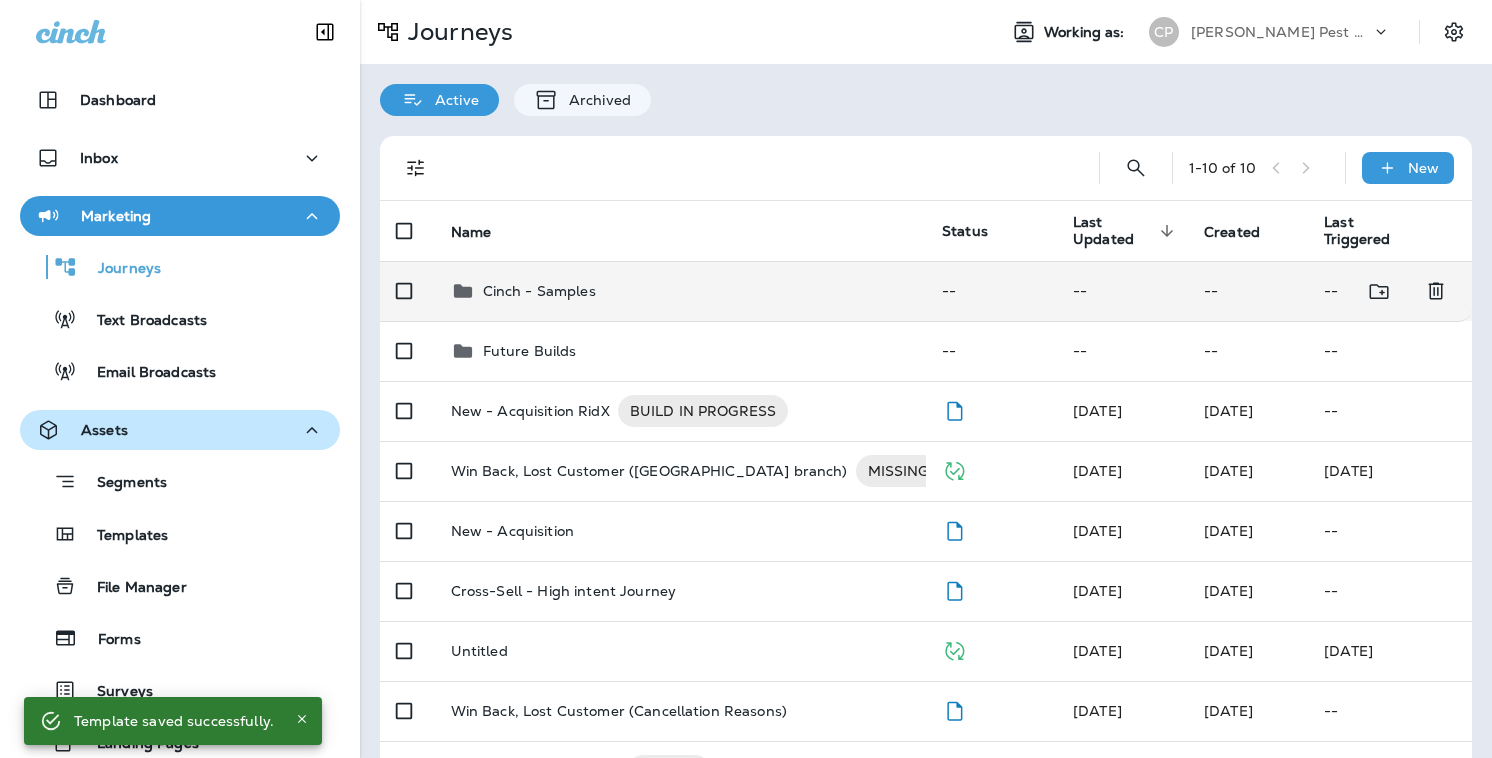 click on "Cinch - Samples" at bounding box center (539, 291) 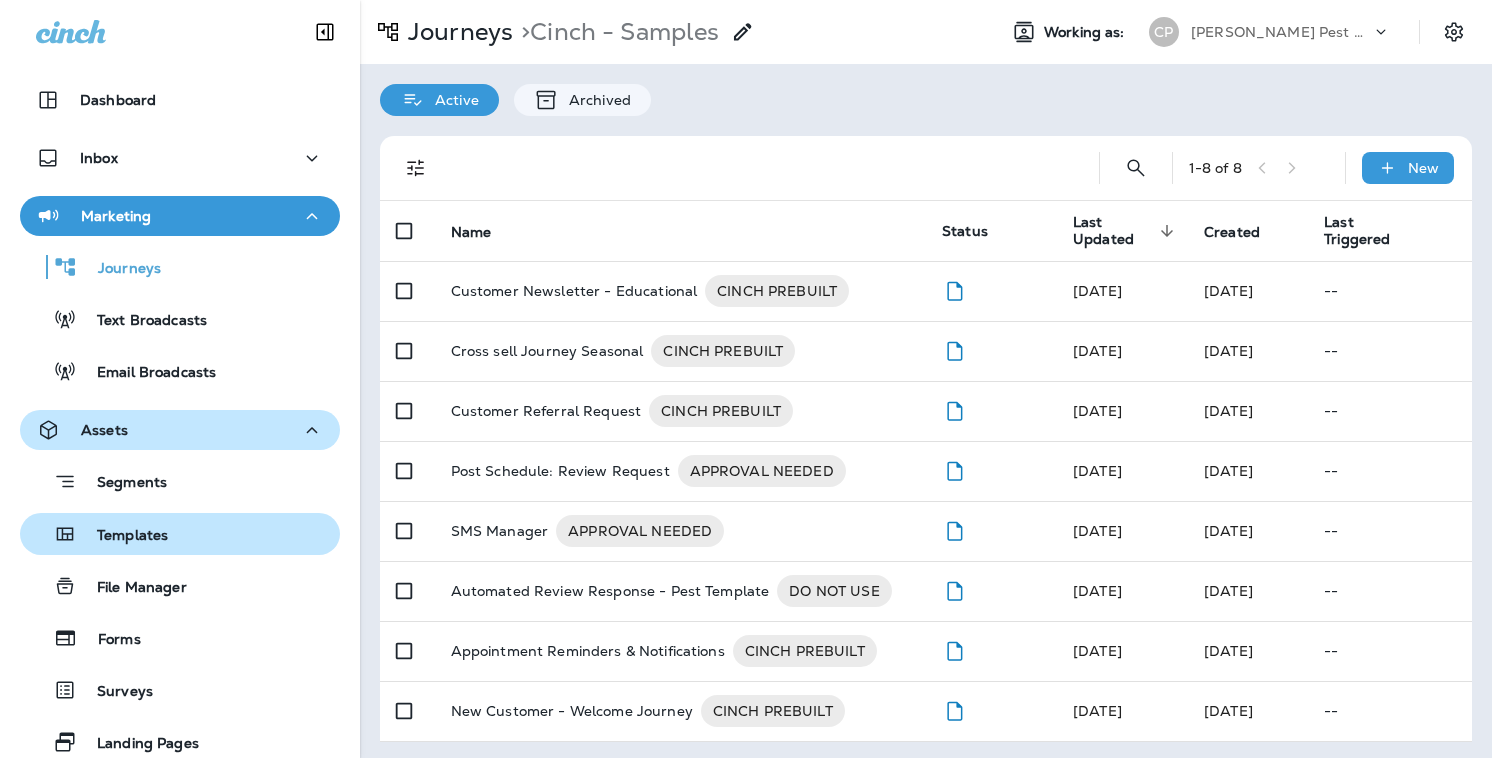 click on "Templates" at bounding box center [122, 536] 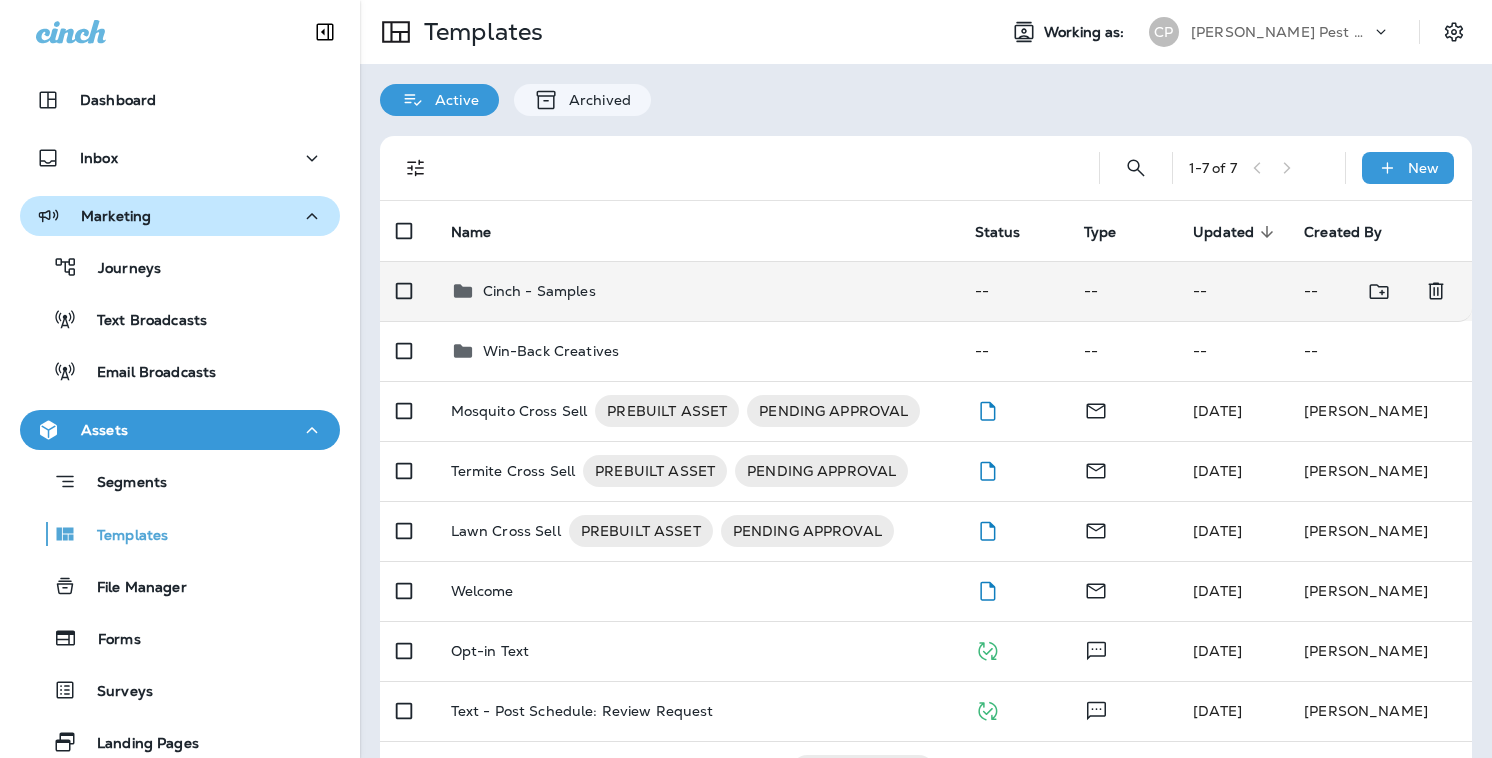 click on "Cinch - Samples" at bounding box center [539, 291] 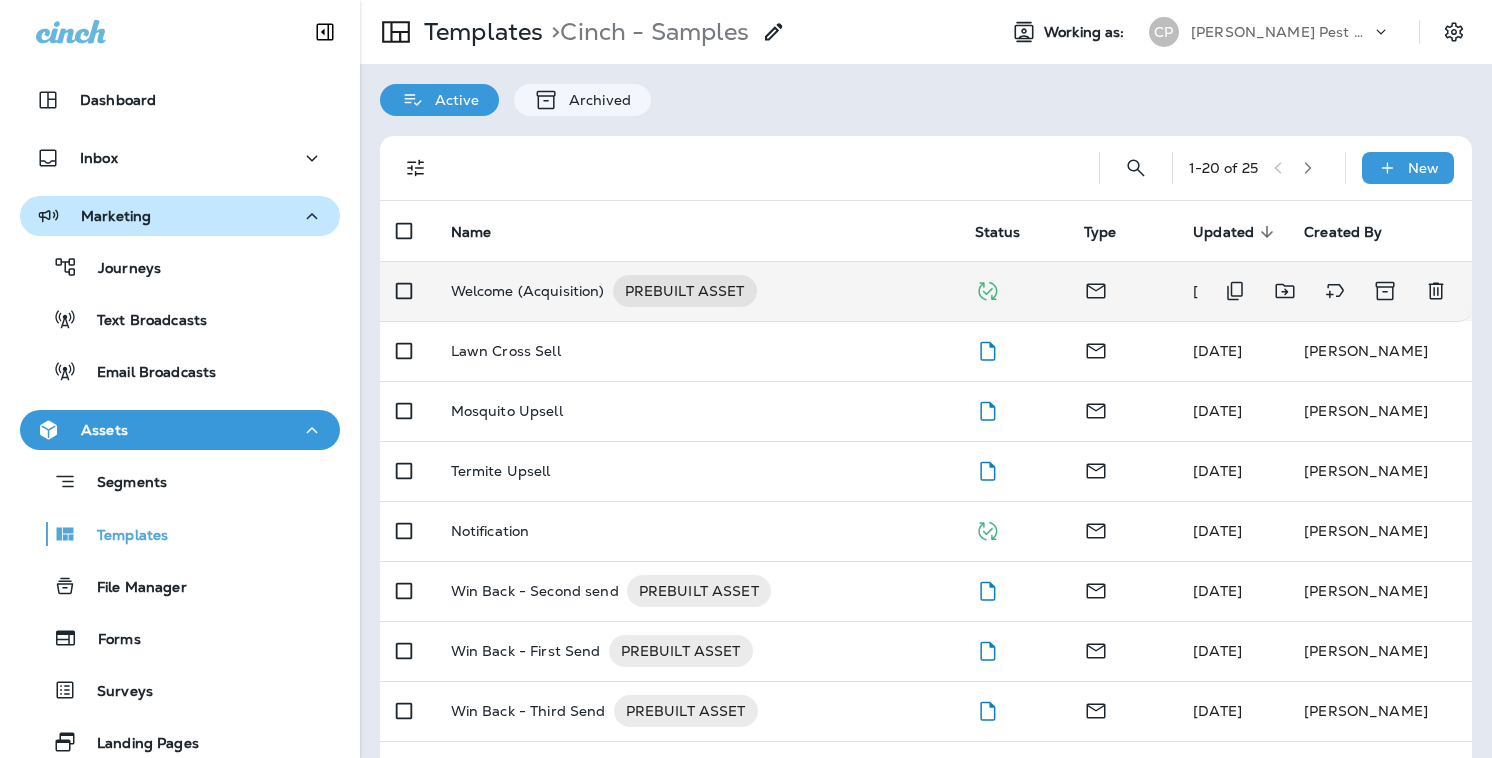 click on "Welcome (Acquisition) PREBUILT ASSET" at bounding box center [697, 291] 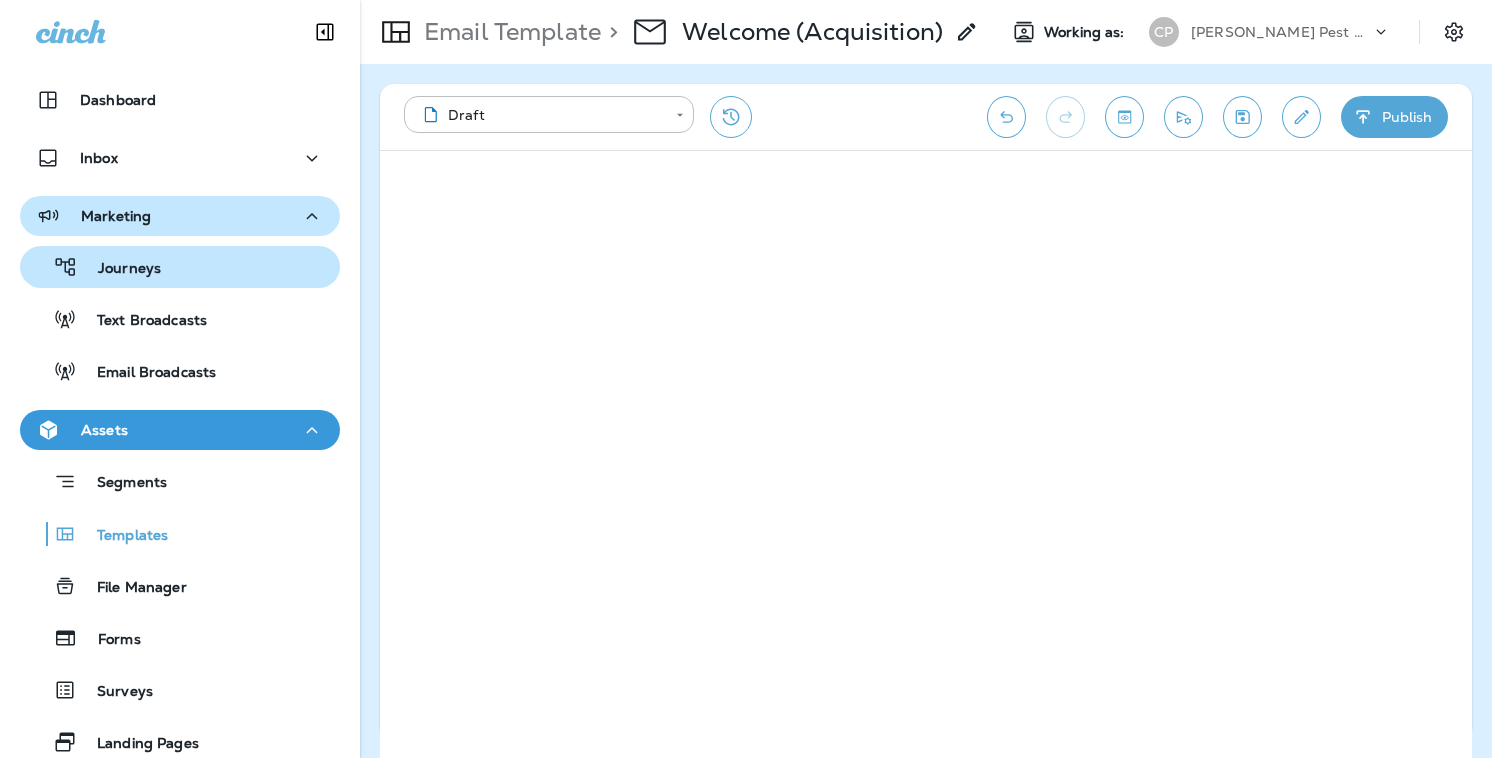 click on "Journeys" at bounding box center [119, 269] 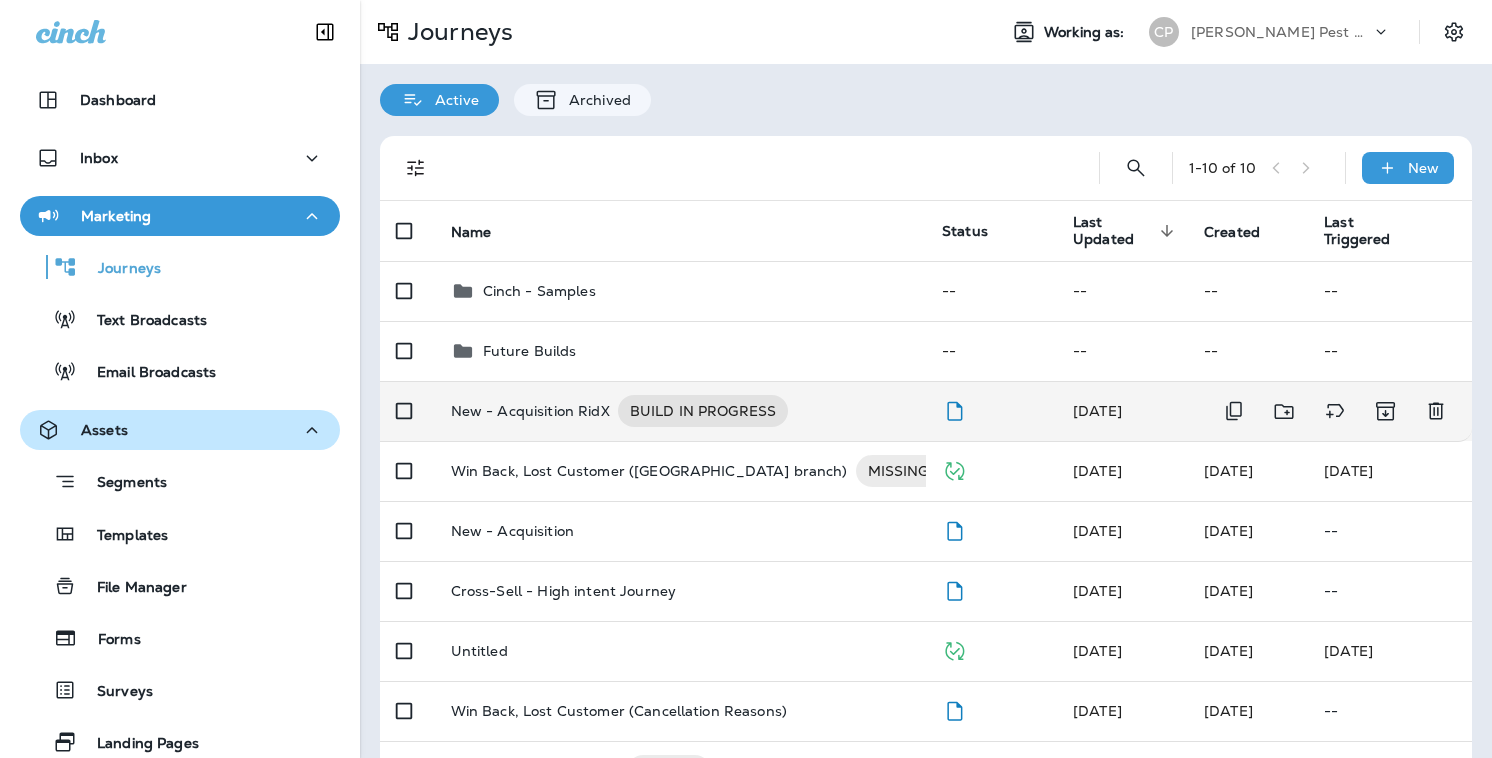 click on "New - Acquisition RidX" at bounding box center (530, 411) 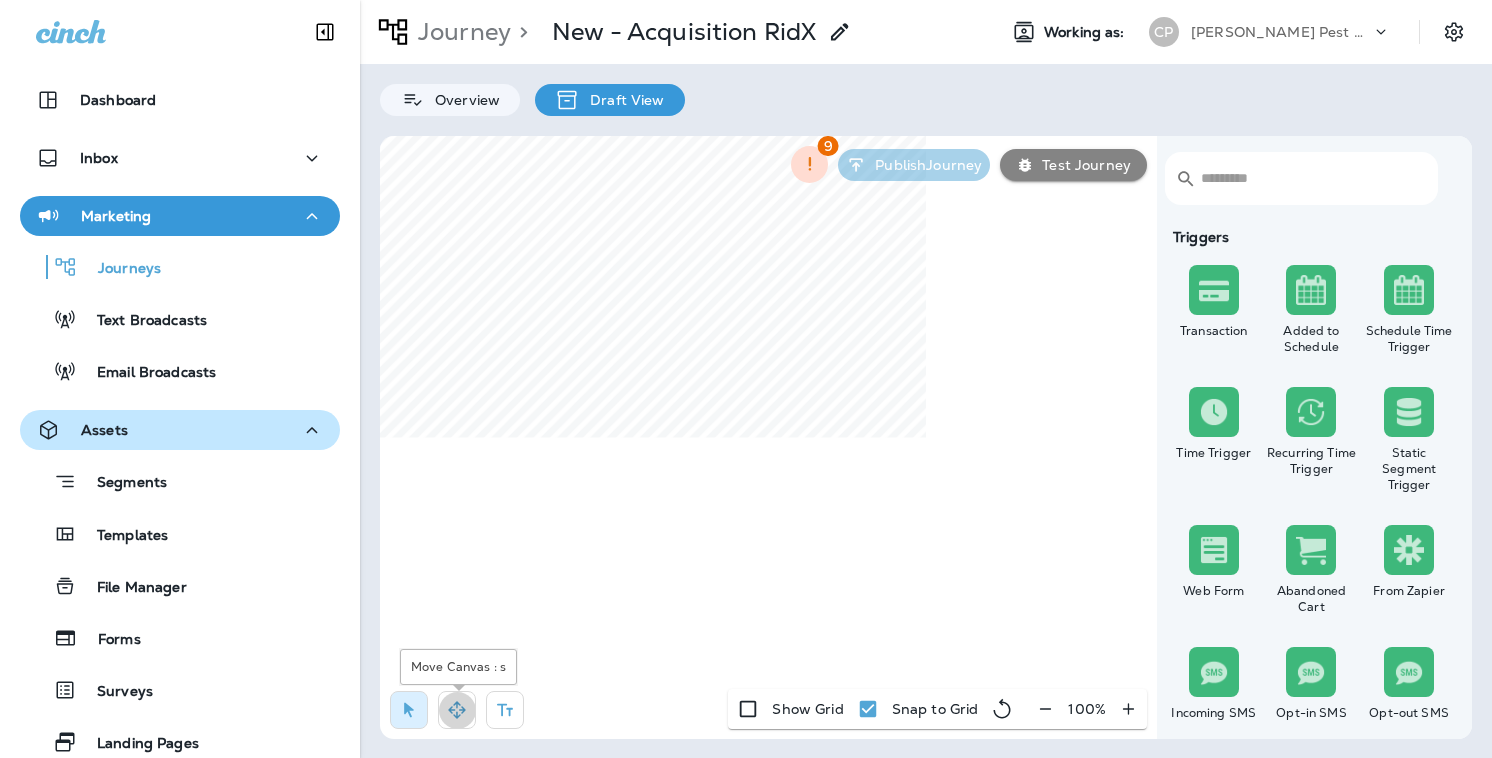 click 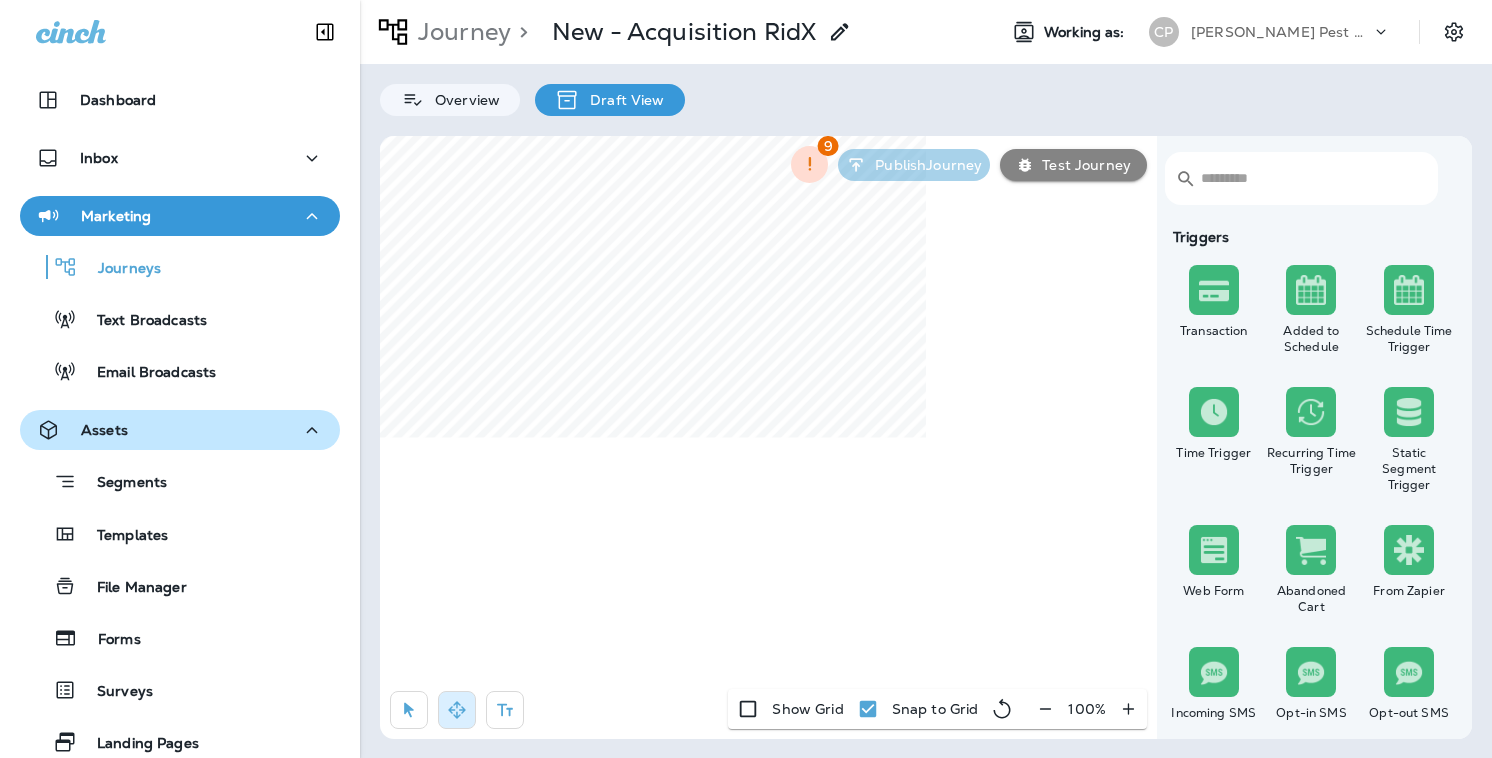 click on "Dashboard Inbox Marketing Journeys Text Broadcasts Email Broadcasts Assets Segments Templates File Manager Forms Surveys Landing Pages Data 12 What's New Support Journey > New - Acquisition RidX Working as: [PERSON_NAME] Pest Control Overview Draft View ​ ​ Triggers Transaction Added to Schedule Schedule Time Trigger Time Trigger Recurring Time Trigger Static Segment Trigger Web Form Abandoned Cart From Zapier Incoming SMS Opt-in SMS Opt-out SMS New Customer New Review Survey Completed Actions Time Delay Await SMS Reply Rate Limit Send Email Send SMS Send MMS Send Mailer Send Notification End Journey A/B Split A/B Testing Add to Static Segment Remove from Static Segment Add to Facebook Audience Remove from Facebook Audience Add to Google Ads Audience Remove from Google Ads Audience Add to Mailbox Power Remove from Mailbox Power Send Survey SMS Send Survey Email Webhook Contest Winners Recurring Contest Winners To Zapier Add to DripDrop Reply to Review Conditions Check Data Field Repeat Customer 9" at bounding box center [746, 379] 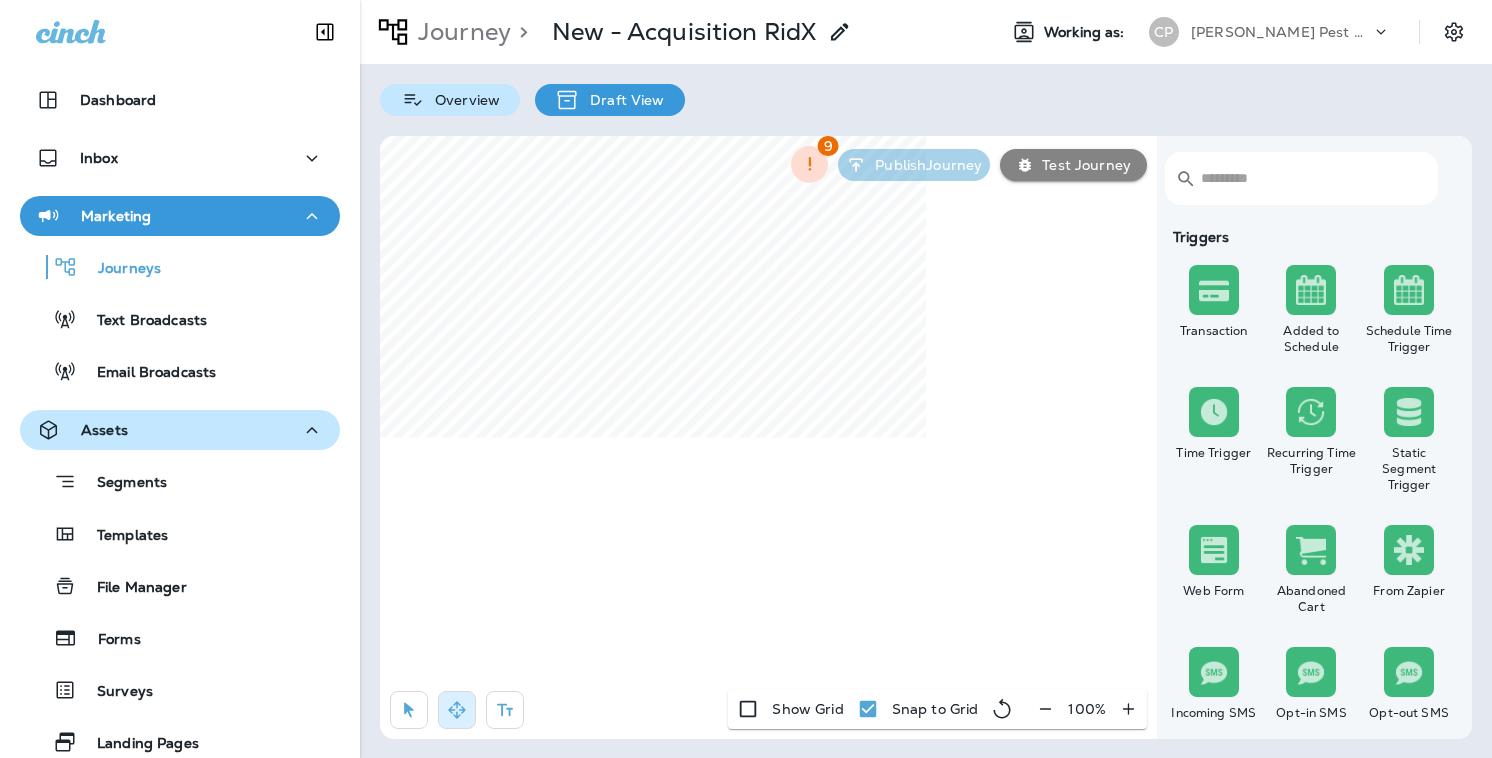 click on "Journey > New - Acquisition RidX Working as: [PERSON_NAME] Pest Control Overview Draft View ​ ​ Triggers Transaction Added to Schedule Schedule Time Trigger Time Trigger Recurring Time Trigger Static Segment Trigger Web Form Abandoned Cart From Zapier Incoming SMS Opt-in SMS Opt-out SMS New Customer New Review Survey Completed Actions Time Delay Await SMS Reply Rate Limit Send Email Send SMS Send MMS Send Mailer Send Notification End Journey A/B Split A/B Testing Add to Static Segment Remove from Static Segment Add to Facebook Audience Remove from Facebook Audience Add to Google Ads Audience Remove from Google Ads Audience Add to Mailbox Power Remove from Mailbox Power Send Survey SMS Send Survey Email Webhook Contest Winners Recurring Contest Winners To Zapier Add to DripDrop Reply to Review Conditions Check Data Field Check Email Status Repeat Customer Has Transaction Distance from Location SMS Subscription Status In Static Segment Has Offer Termite Check Check Google Review 9 Publish  Journey Test Journey" at bounding box center [926, 379] 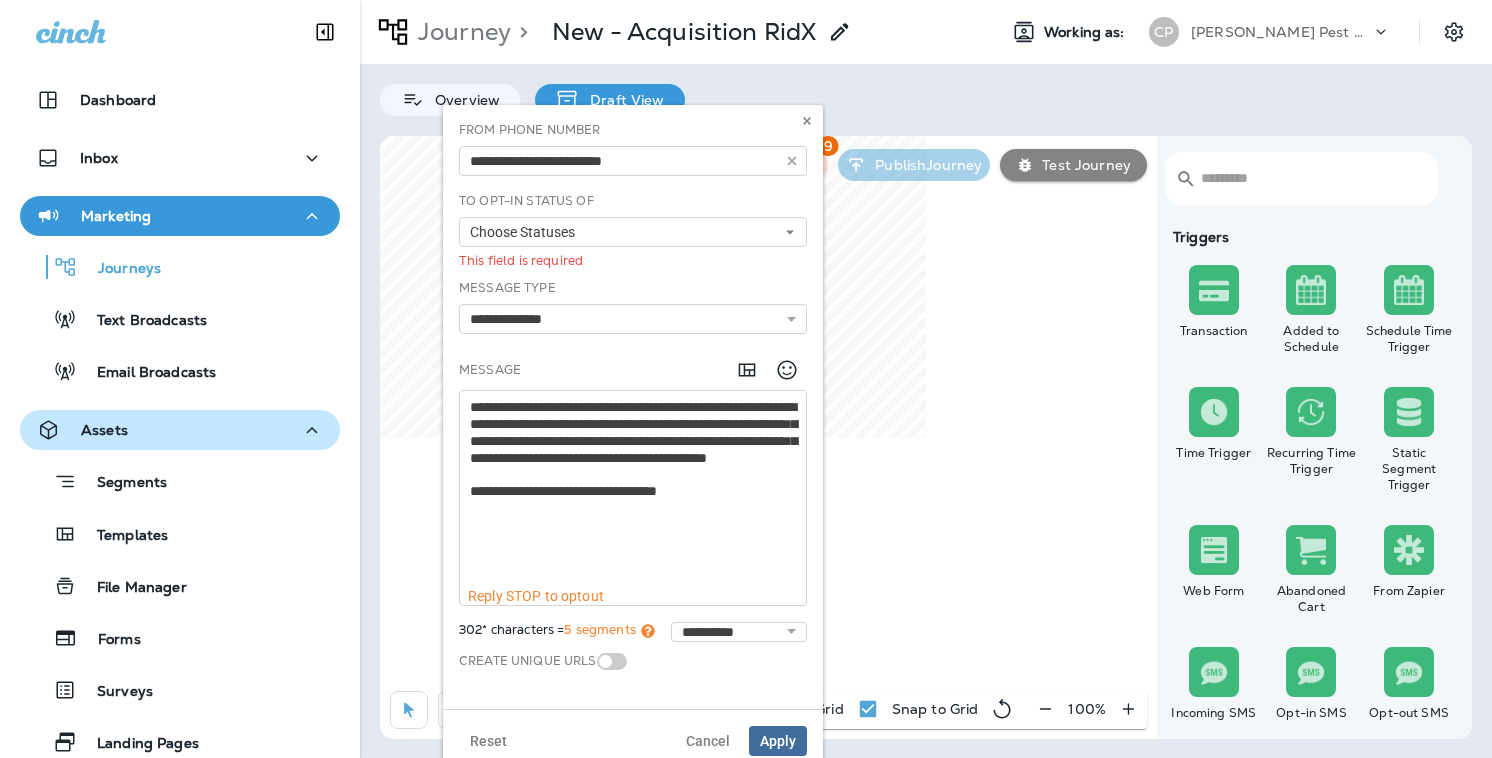 drag, startPoint x: 803, startPoint y: 438, endPoint x: 869, endPoint y: 585, distance: 161.13658 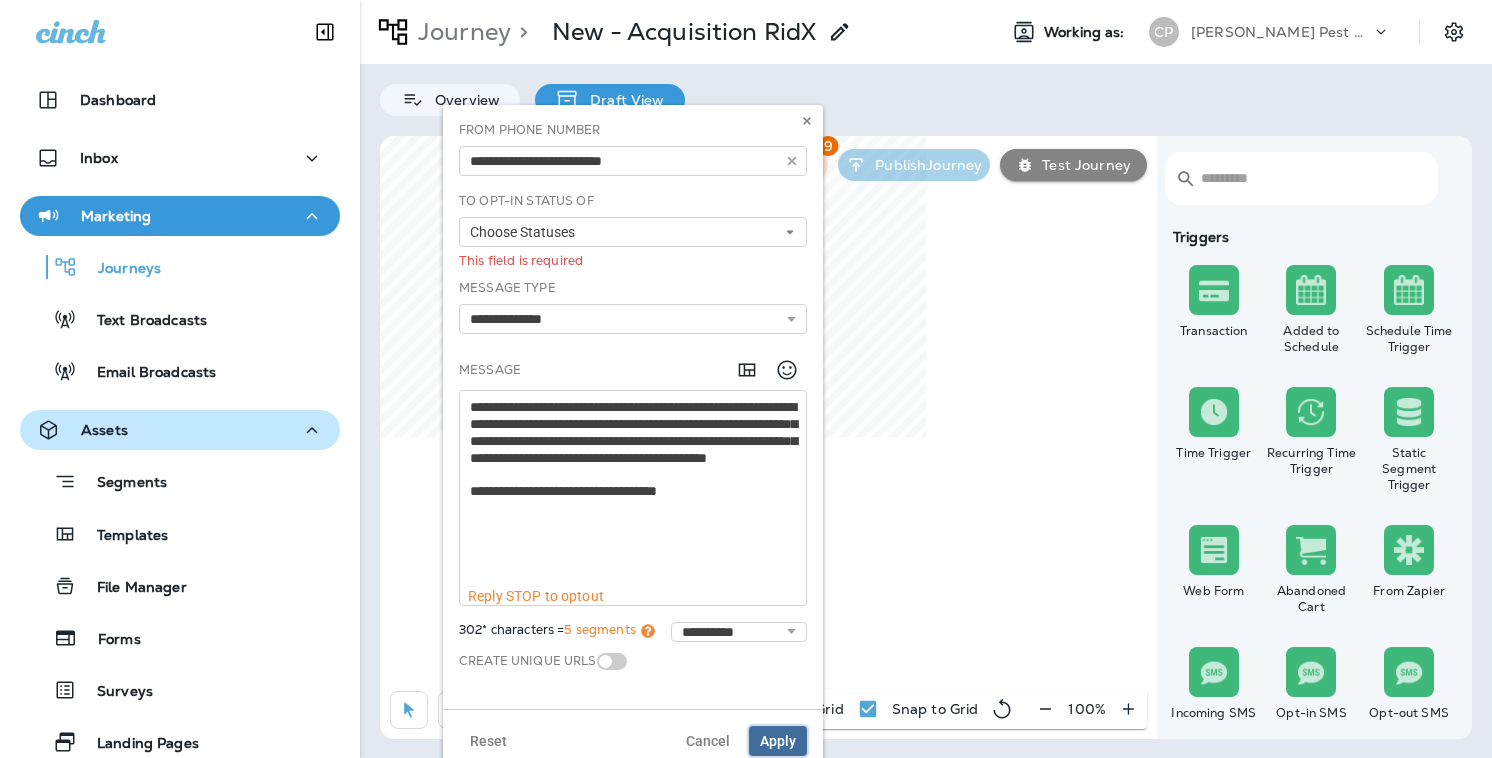 click on "Apply" at bounding box center [778, 741] 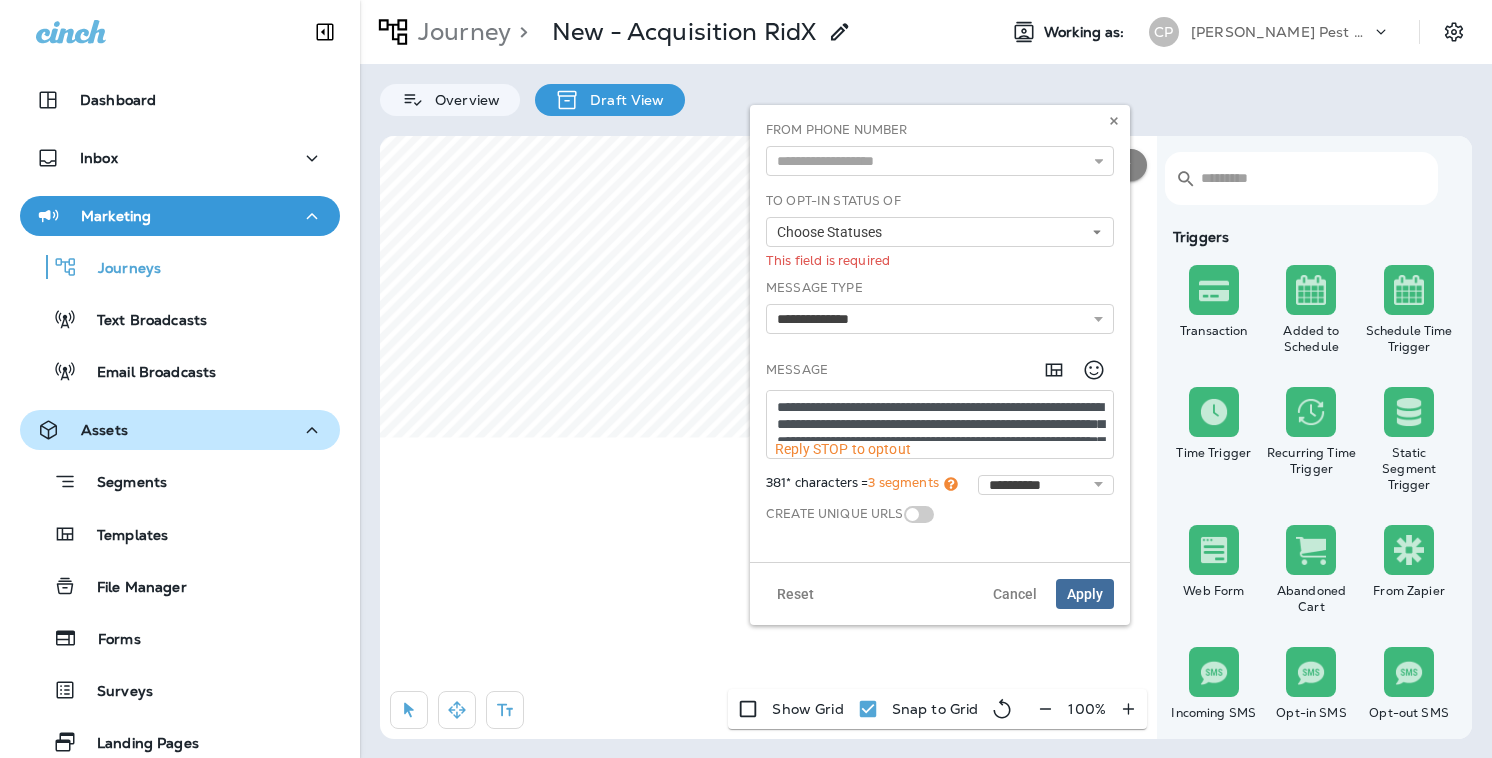 drag, startPoint x: 983, startPoint y: 421, endPoint x: 982, endPoint y: 341, distance: 80.00625 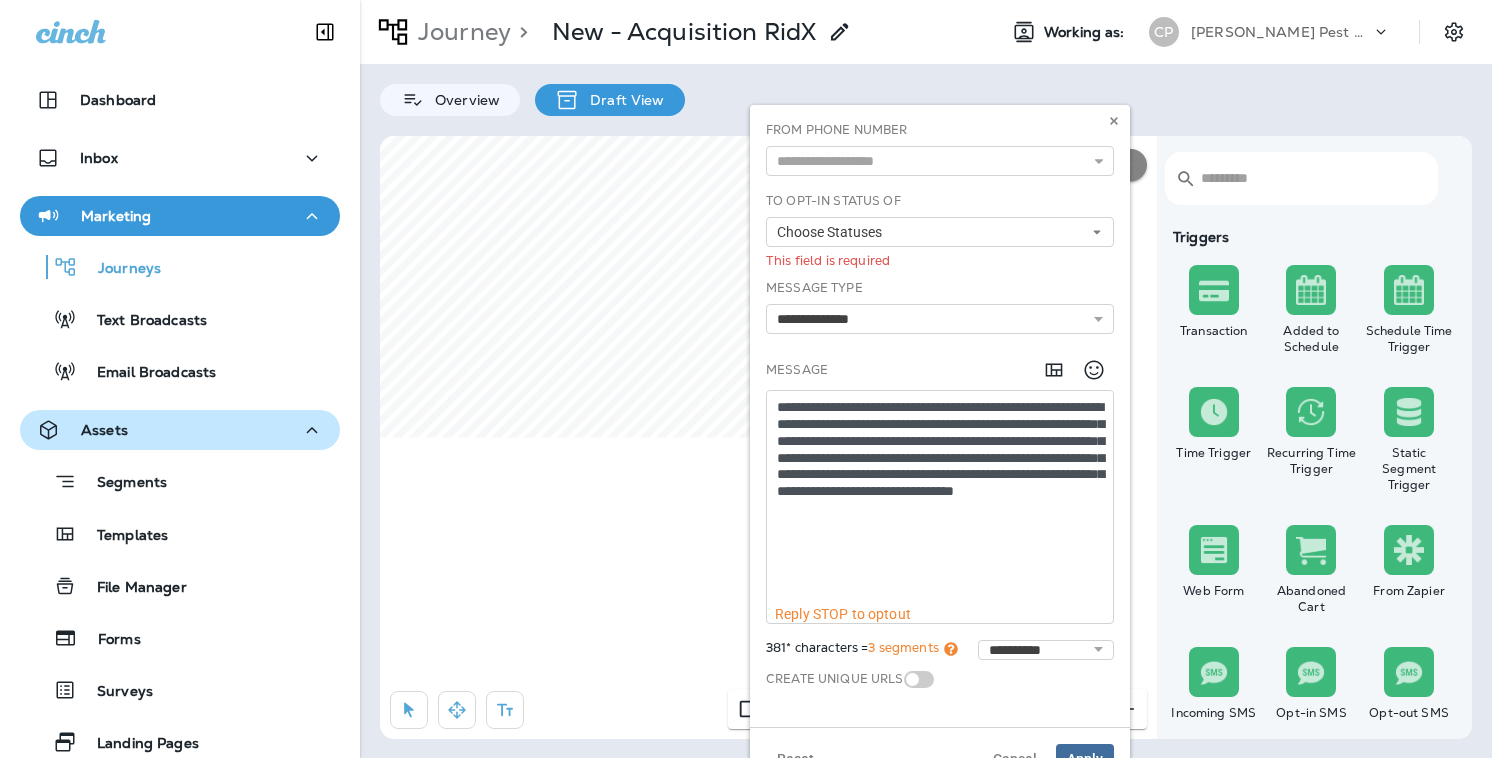 drag, startPoint x: 1109, startPoint y: 435, endPoint x: 1134, endPoint y: 600, distance: 166.8832 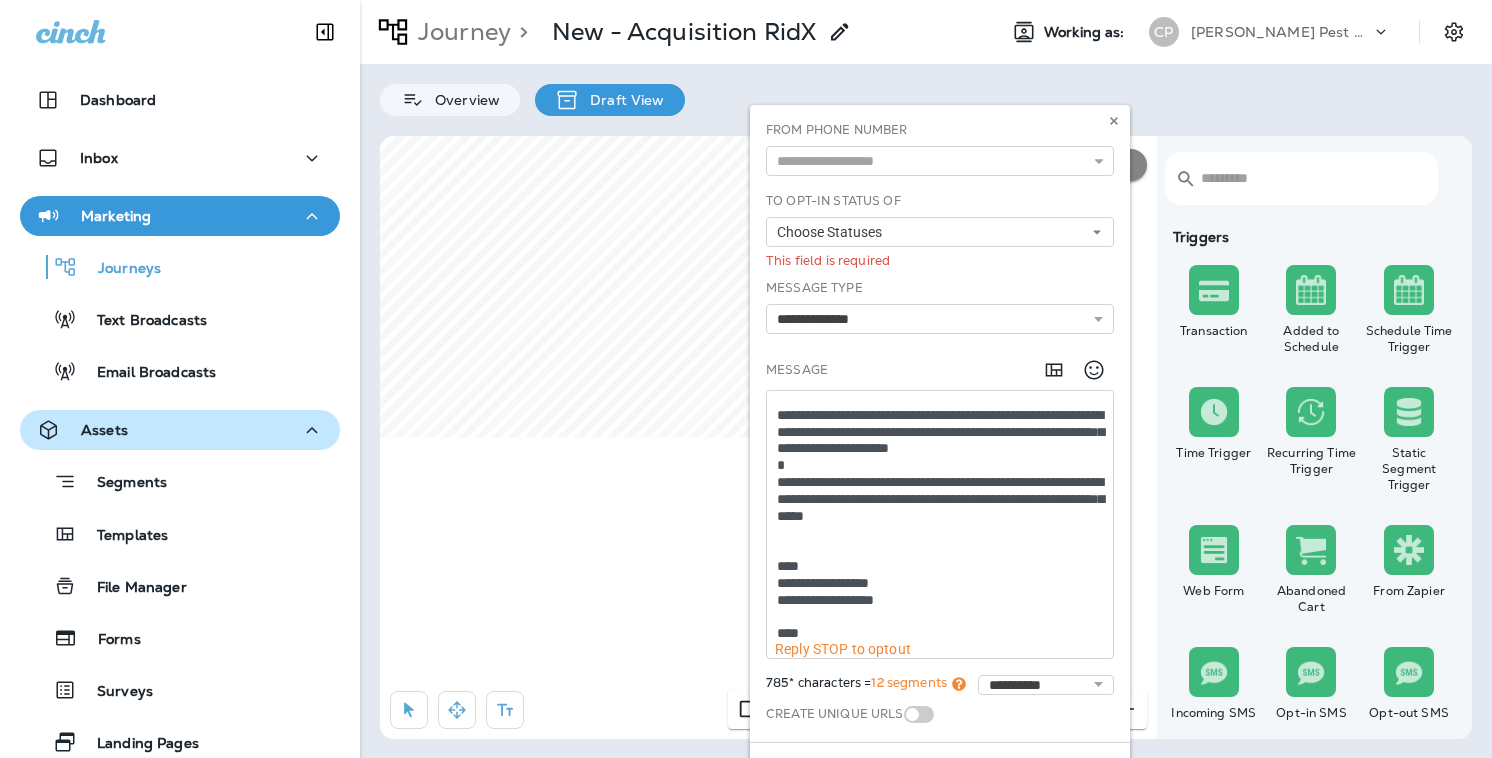 scroll, scrollTop: 141, scrollLeft: 0, axis: vertical 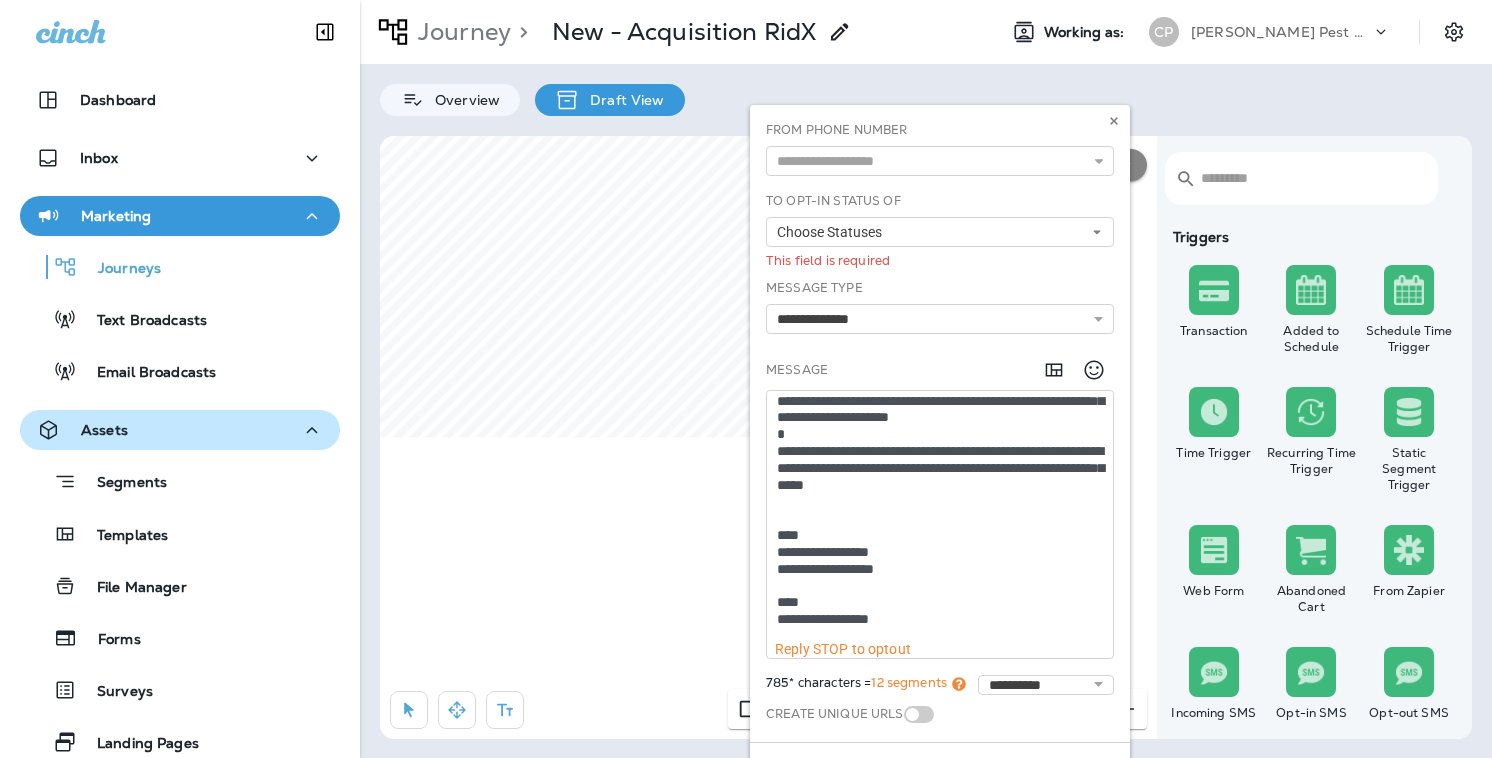 click on "**********" at bounding box center (940, 516) 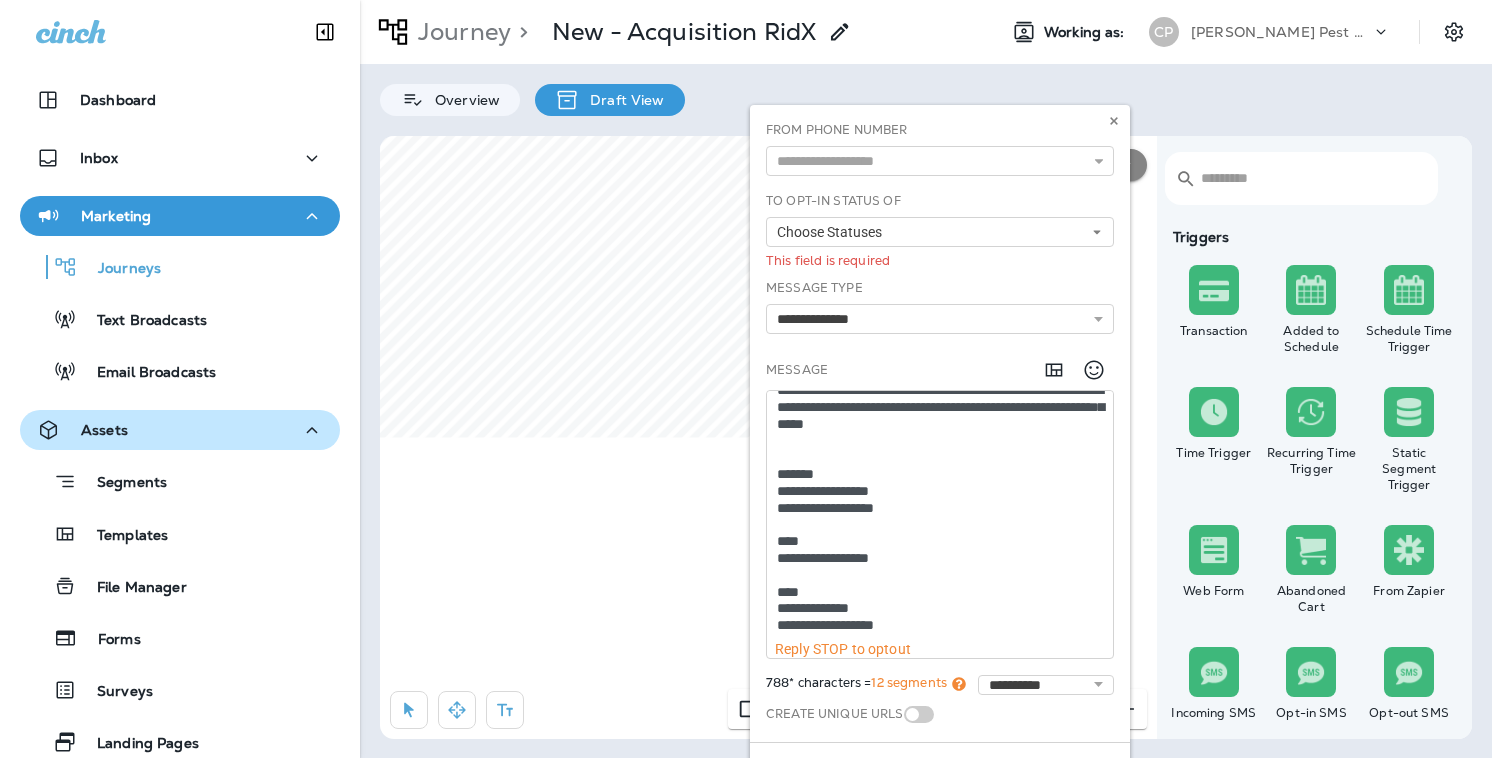 scroll, scrollTop: 216, scrollLeft: 0, axis: vertical 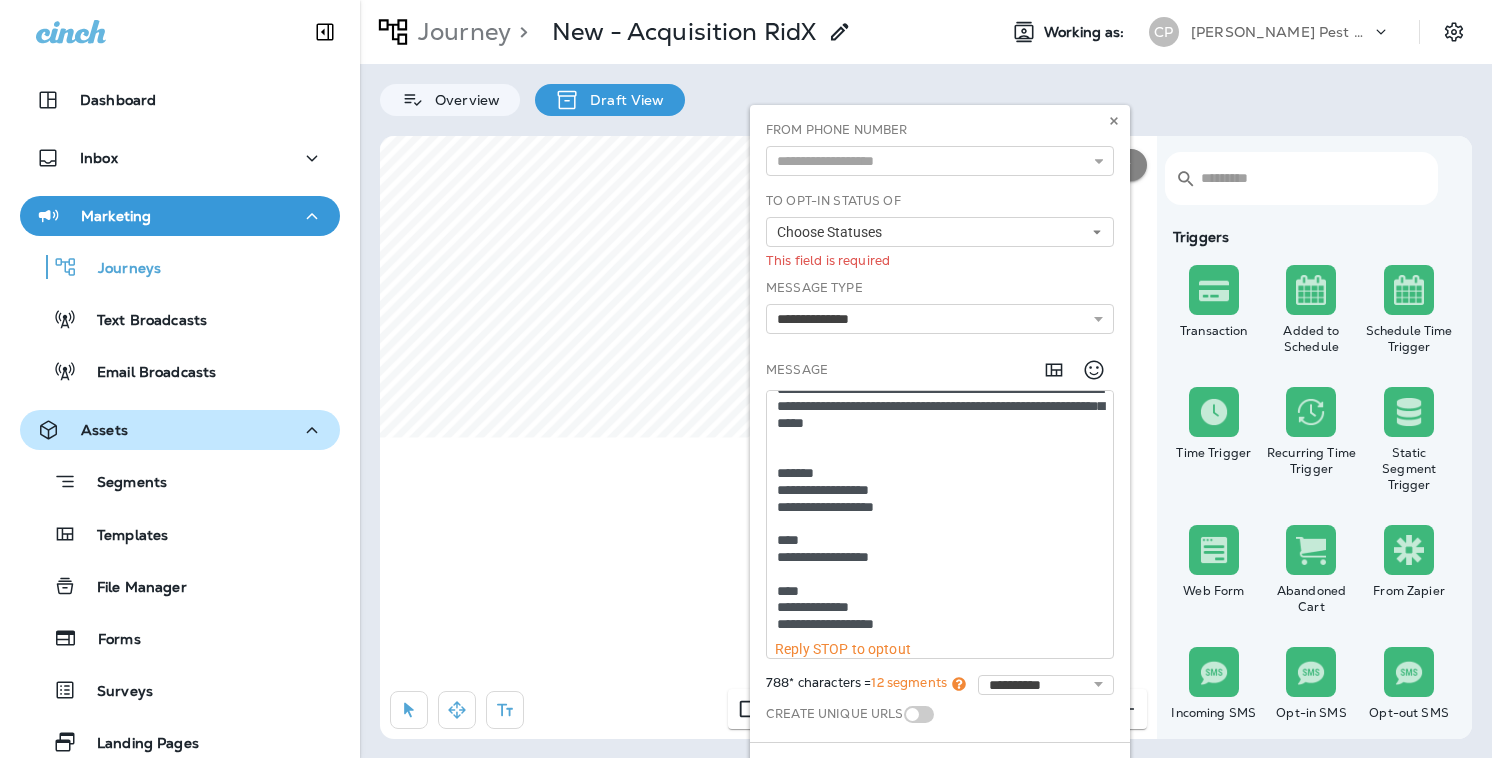 click on "**********" at bounding box center (940, 516) 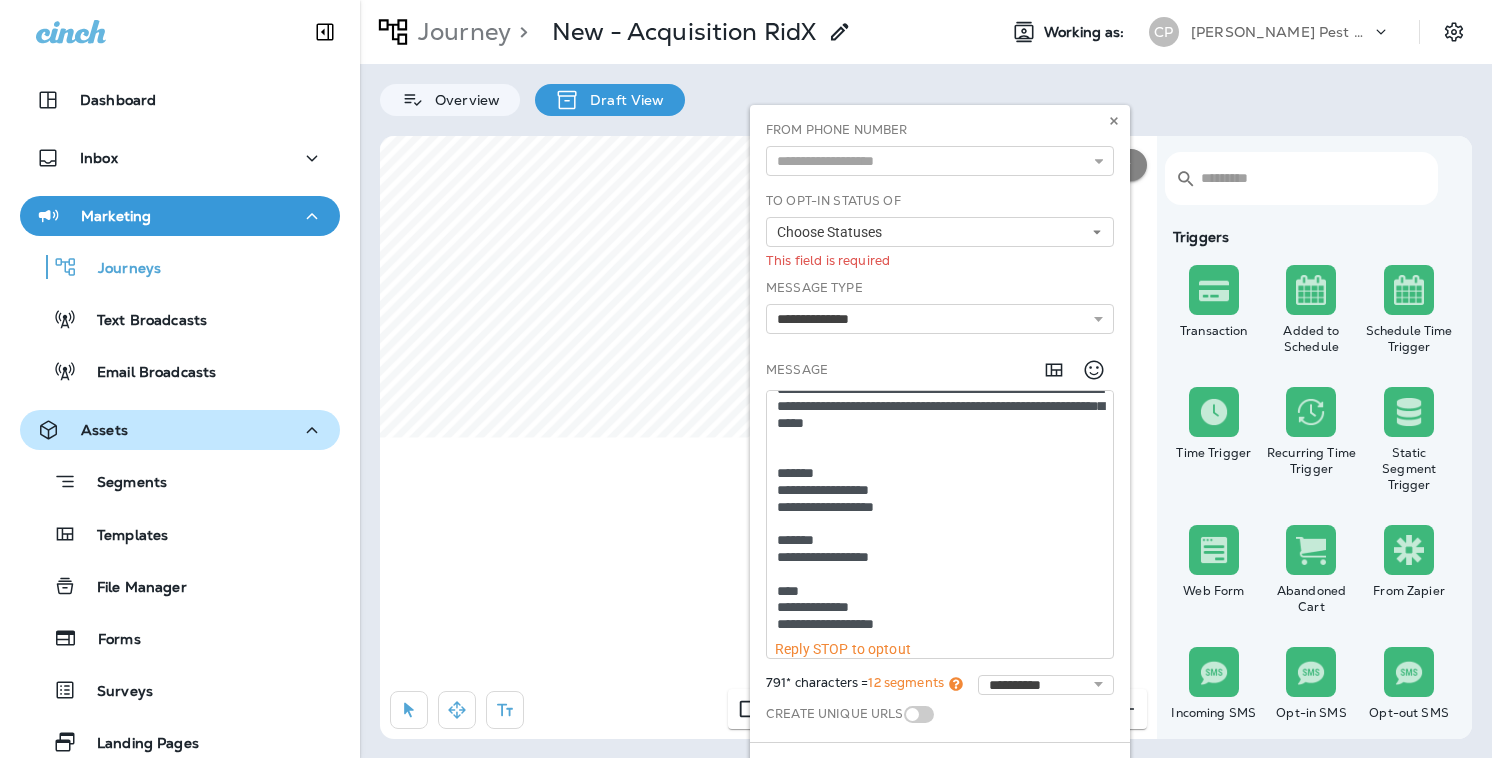 click on "**********" at bounding box center [940, 516] 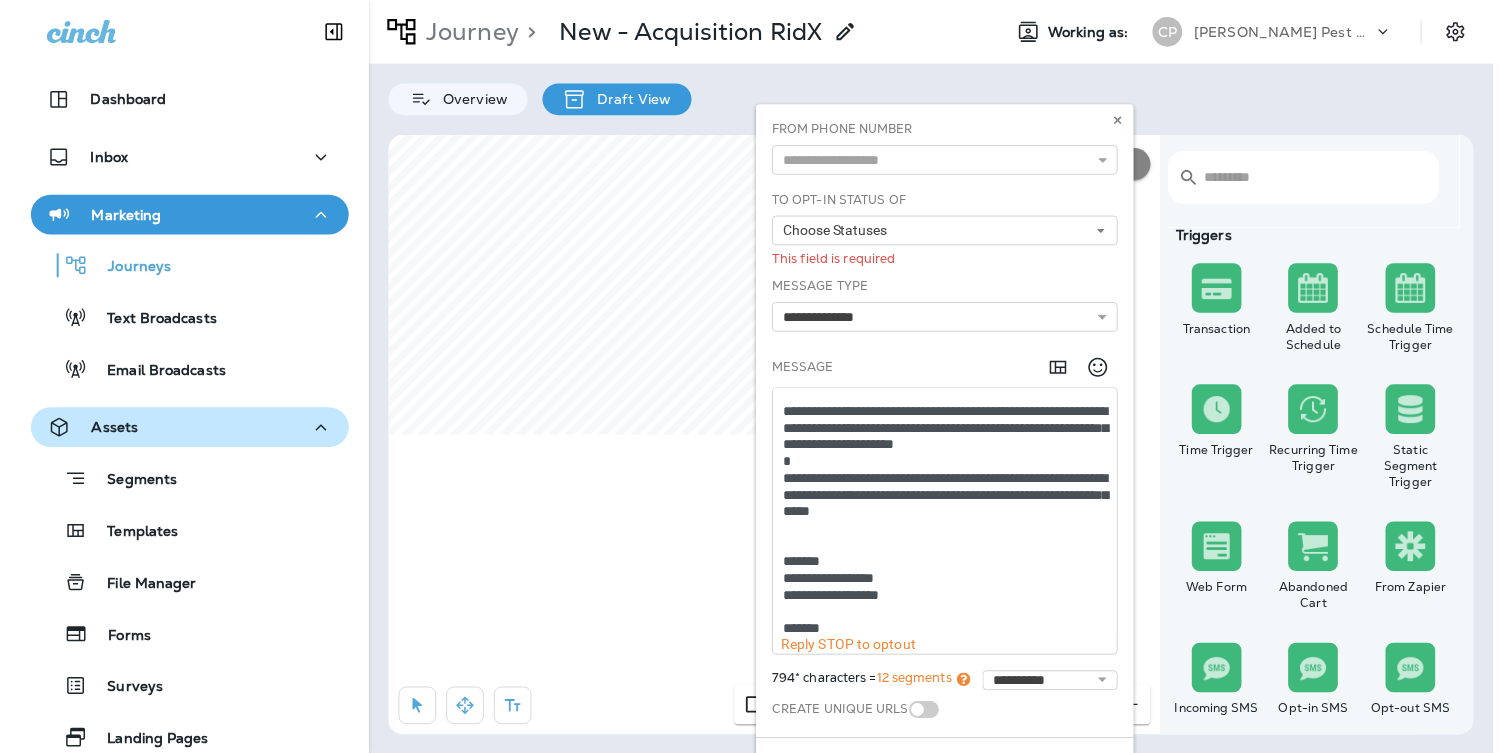 scroll, scrollTop: 237, scrollLeft: 0, axis: vertical 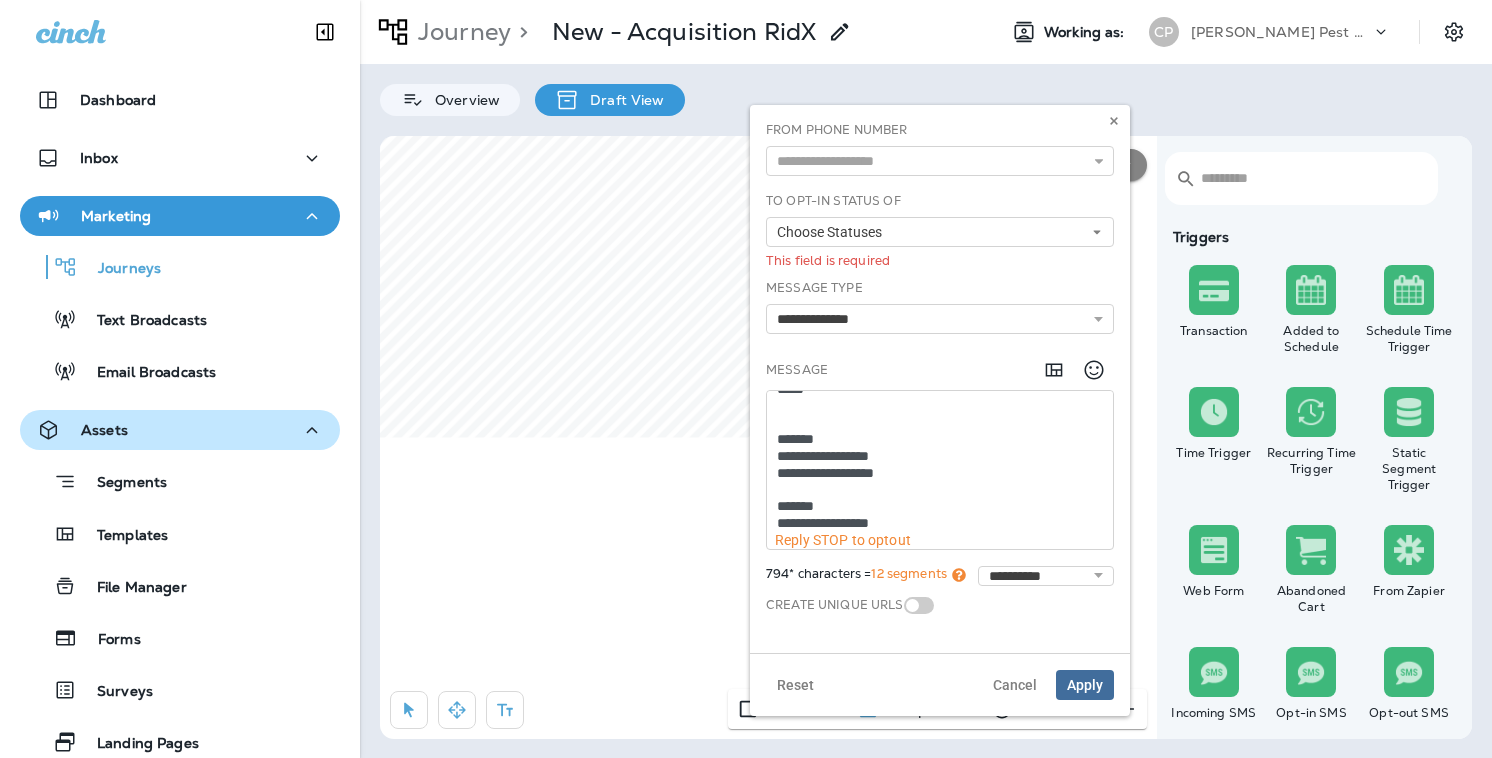 drag, startPoint x: 1108, startPoint y: 635, endPoint x: 1061, endPoint y: 526, distance: 118.70131 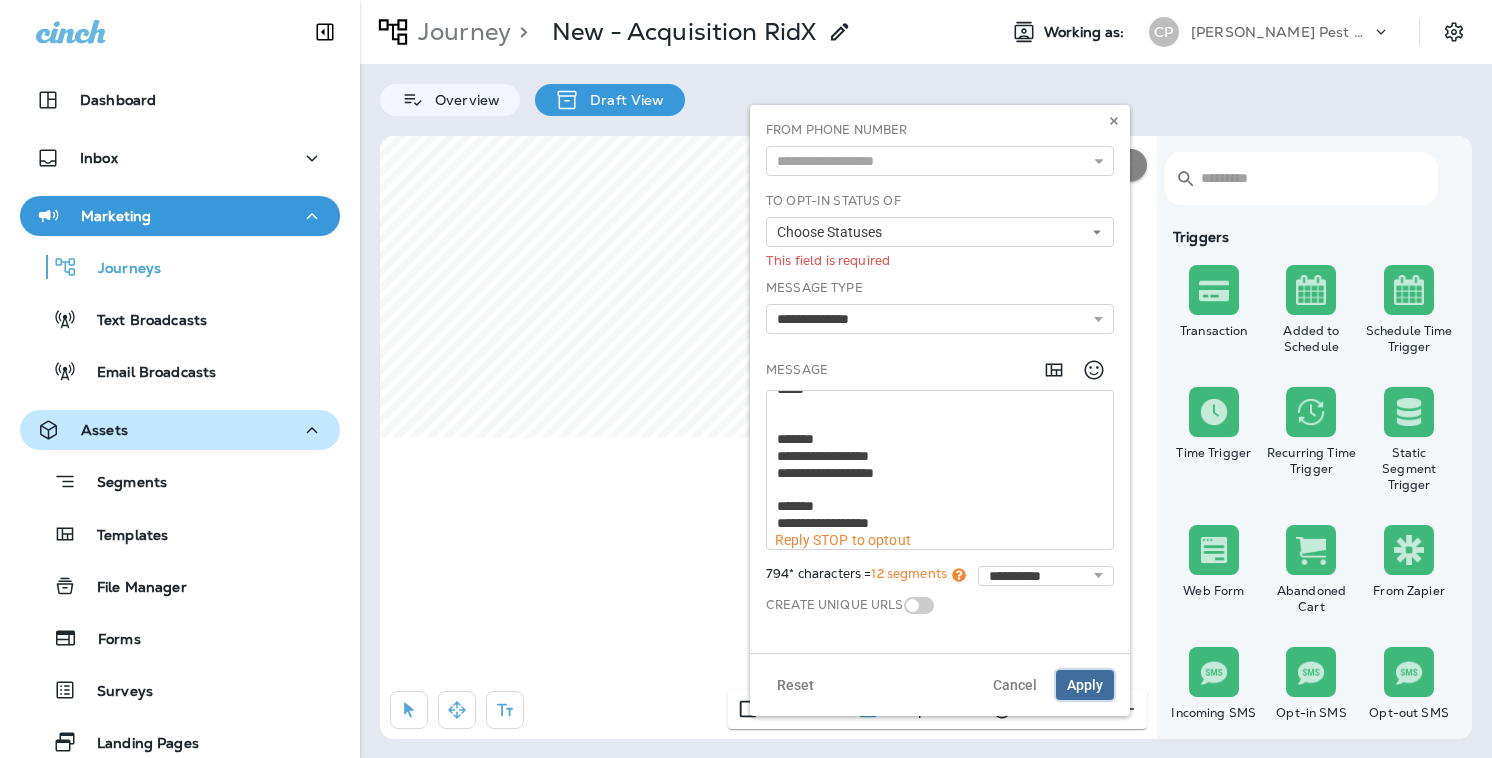 click on "Apply" at bounding box center [1085, 685] 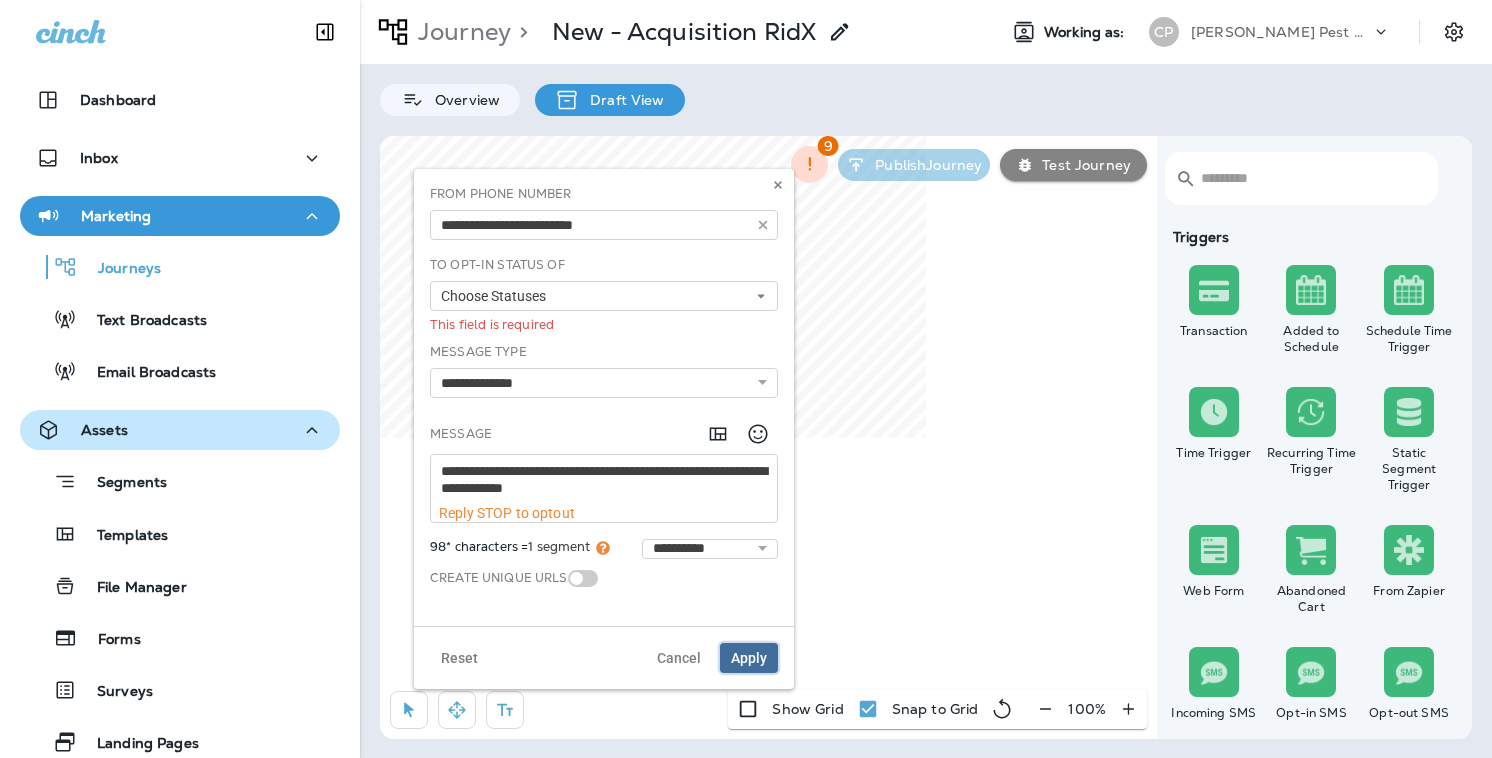 click on "Apply" at bounding box center (749, 658) 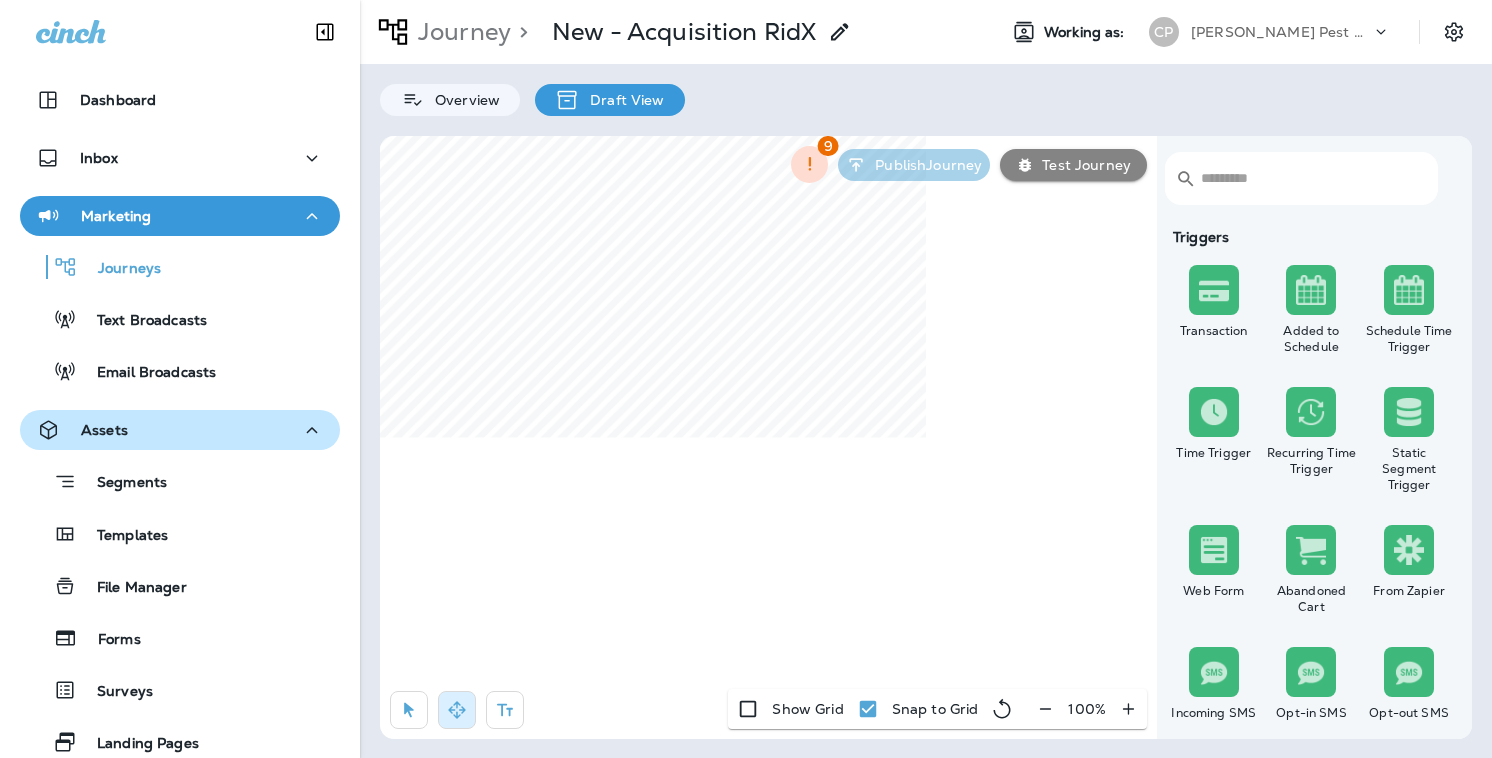 click on "​ ​ Triggers Transaction Added to Schedule Schedule Time Trigger Time Trigger Recurring Time Trigger Static Segment Trigger Web Form Abandoned Cart From Zapier Incoming SMS Opt-in SMS Opt-out SMS New Customer New Review Survey Completed Actions Time Delay Await SMS Reply Rate Limit Send Email Send SMS Send MMS Send Mailer Send Notification End Journey A/B Split A/B Testing Add to Static Segment Remove from Static Segment Add to Facebook Audience Remove from Facebook Audience Add to Google Ads Audience Remove from Google Ads Audience Add to Mailbox Power Remove from Mailbox Power Send Survey SMS Send Survey Email Webhook Contest Winners Recurring Contest Winners To Zapier Add to DripDrop Reply to Review Conditions Check Data Field Check Email Status Repeat Customer Has Transaction Distance from Location SMS Subscription Status In Static Segment Has Offer Termite Check Check Google Review 9 Publish  Journey Test Journey Show Grid Snap to Grid   100 %" at bounding box center (926, 437) 